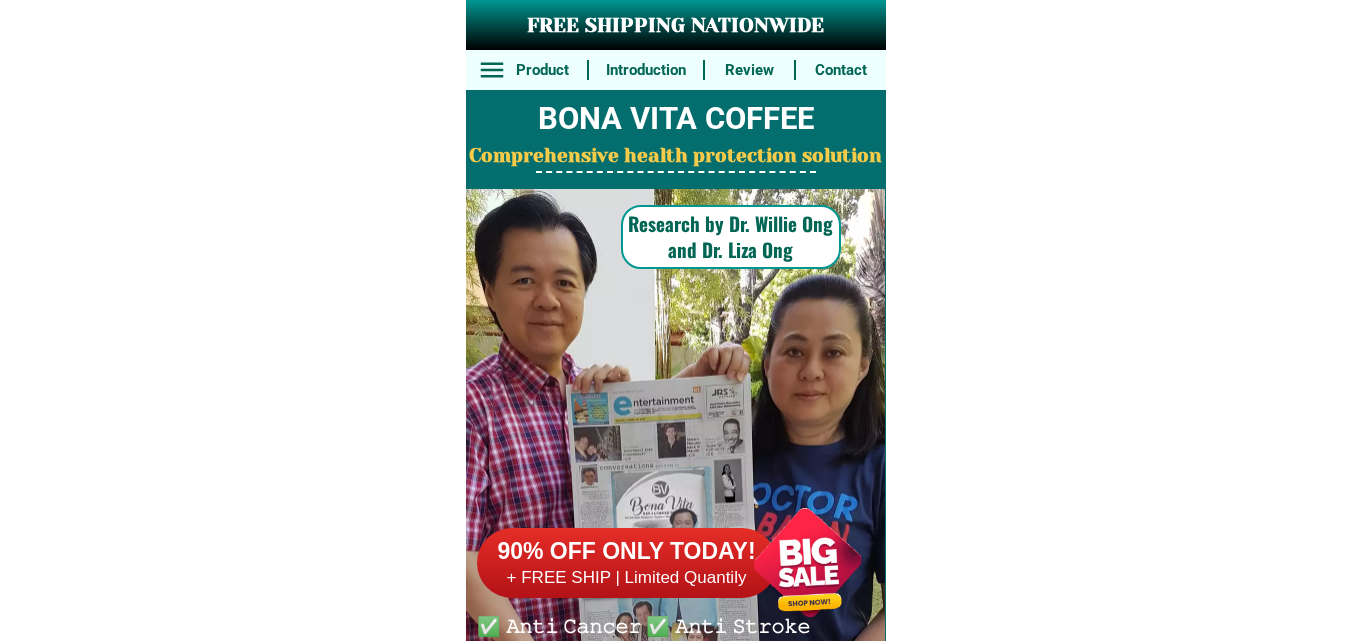 scroll, scrollTop: 0, scrollLeft: 0, axis: both 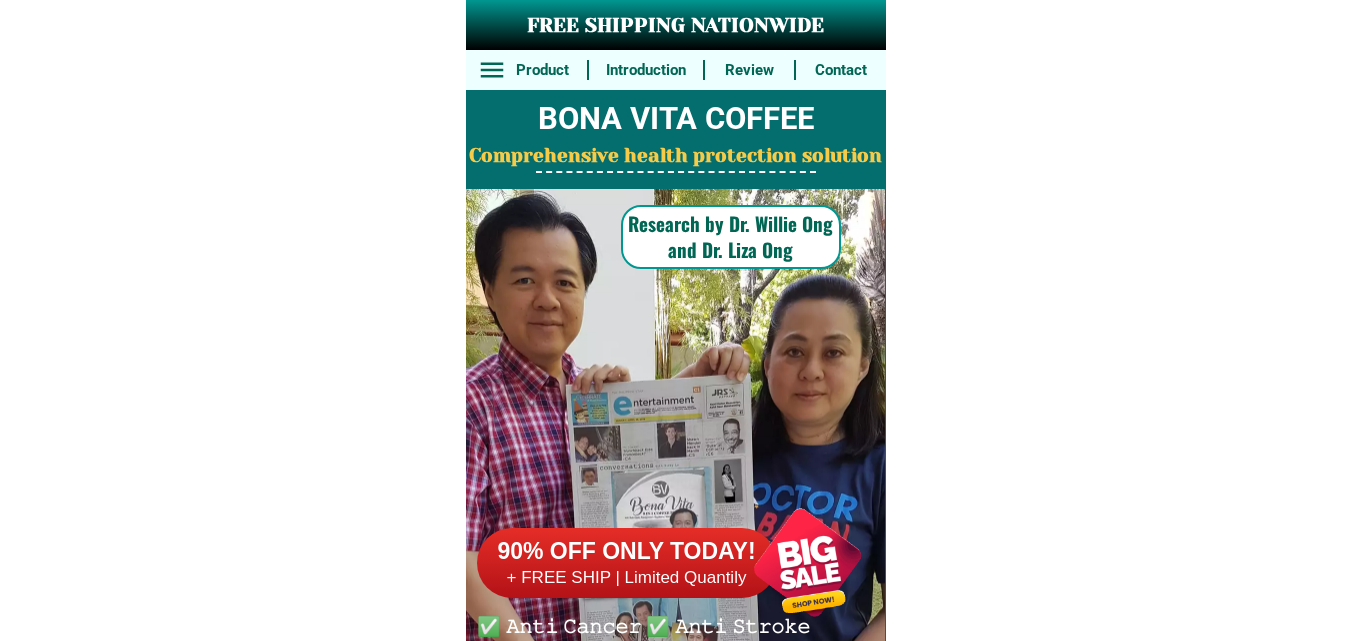 click at bounding box center (807, 562) 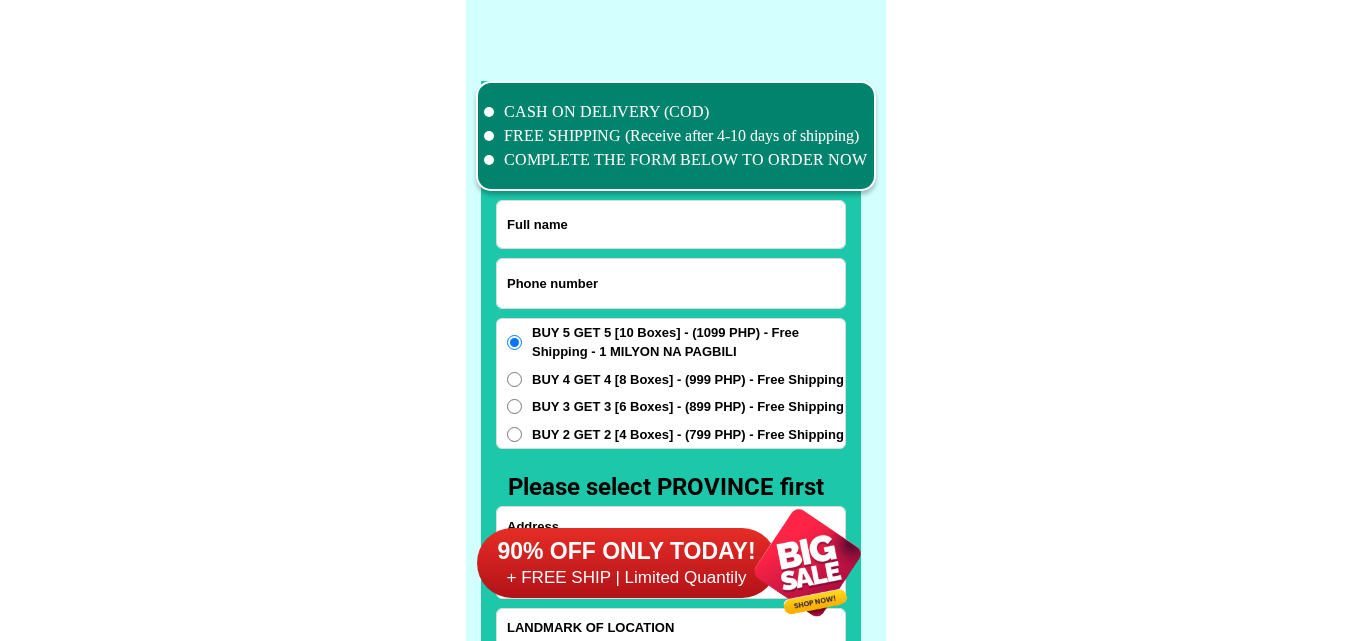 scroll, scrollTop: 15546, scrollLeft: 0, axis: vertical 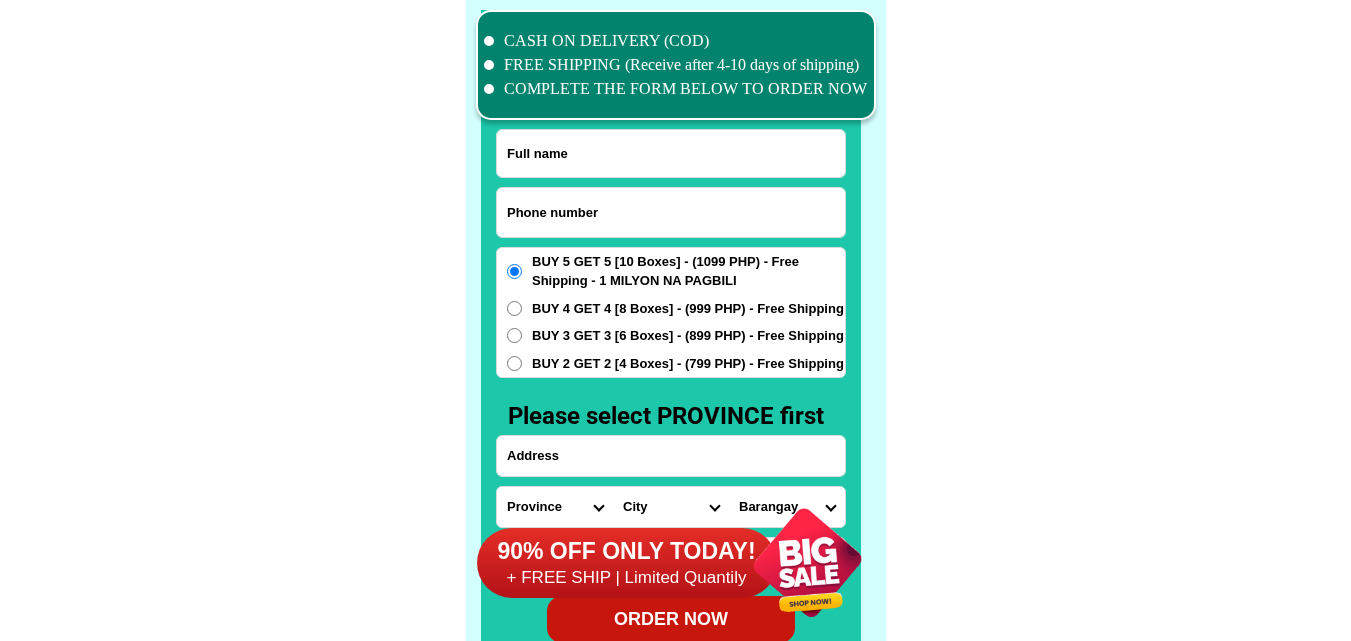 paste on "[PHONE]" 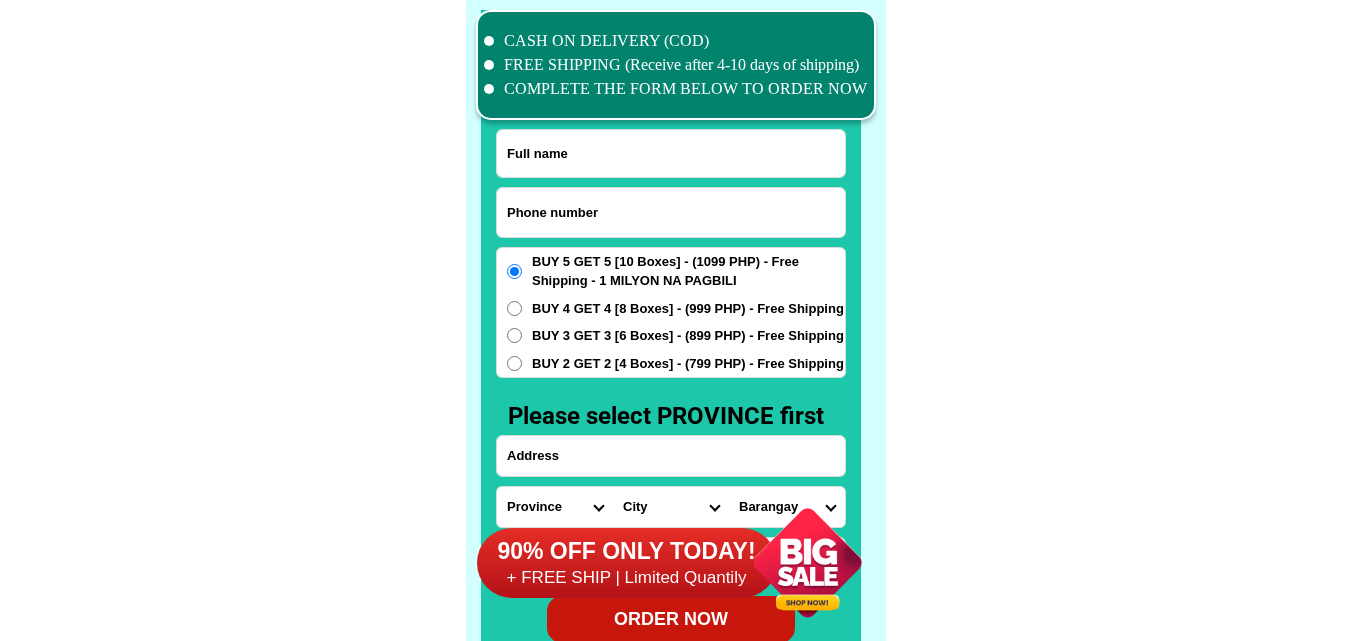 drag, startPoint x: 551, startPoint y: 221, endPoint x: 543, endPoint y: 204, distance: 18.788294 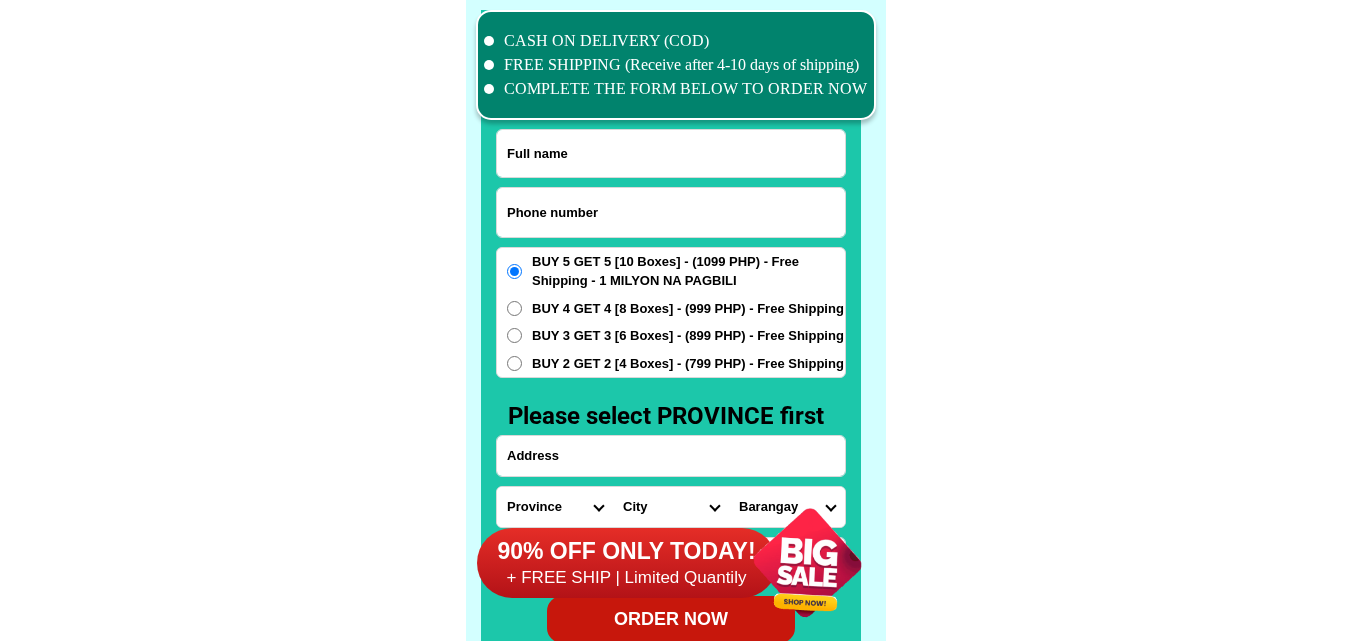 click at bounding box center [671, 212] 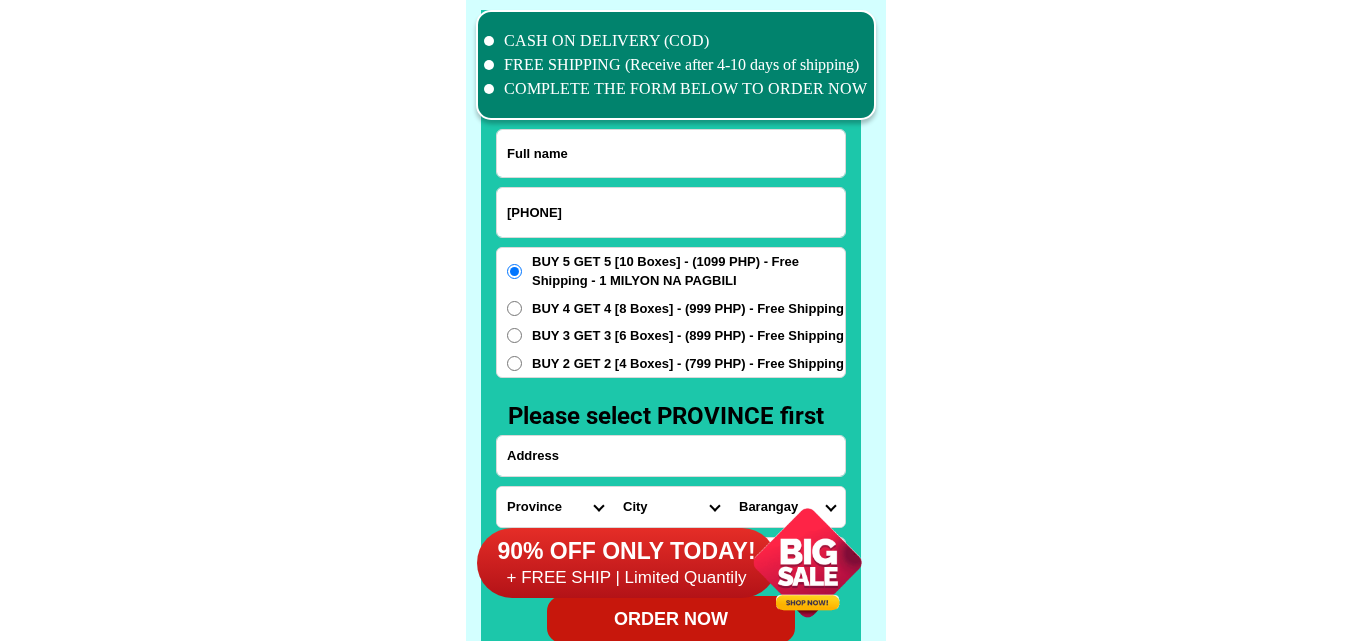 type on "[PHONE]" 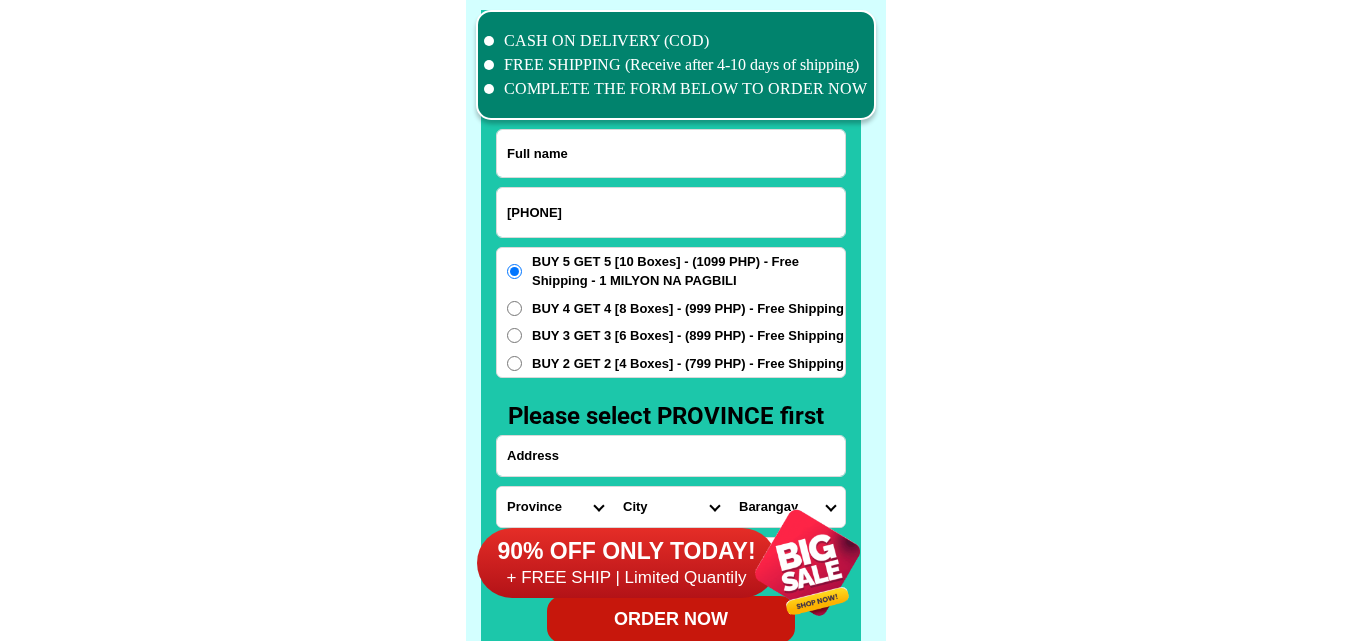 click at bounding box center (671, 153) 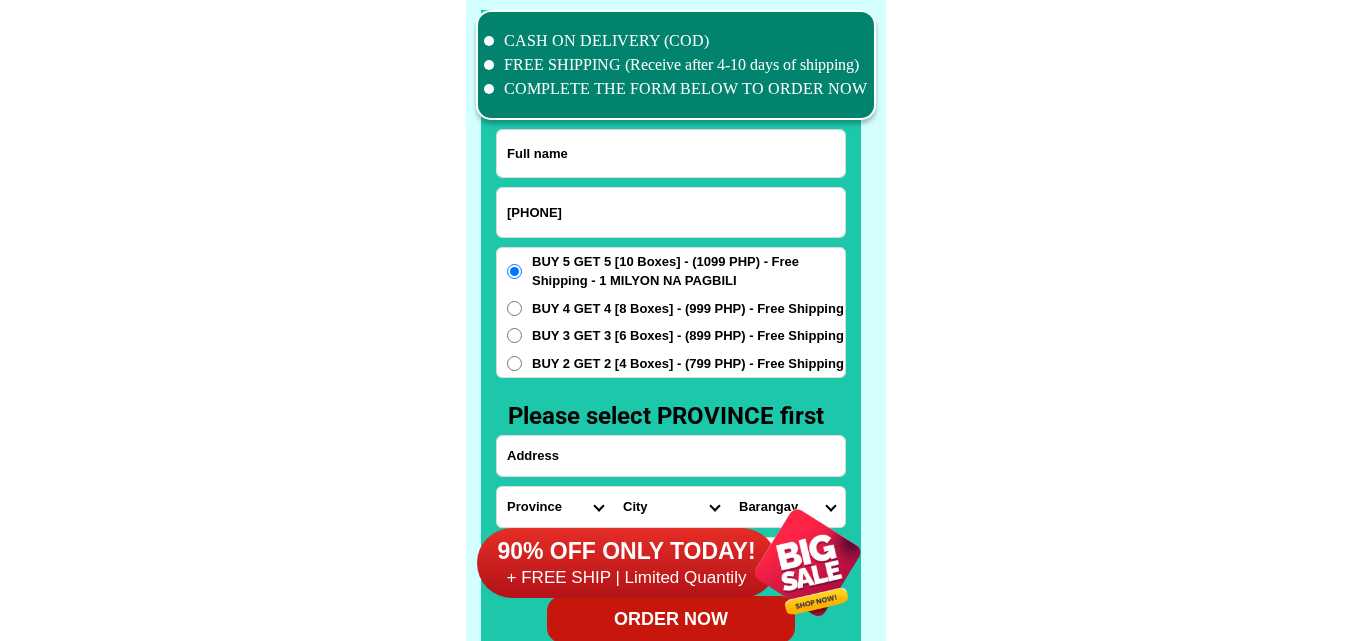 paste on "[FIRST] [LAST] [LAST]" 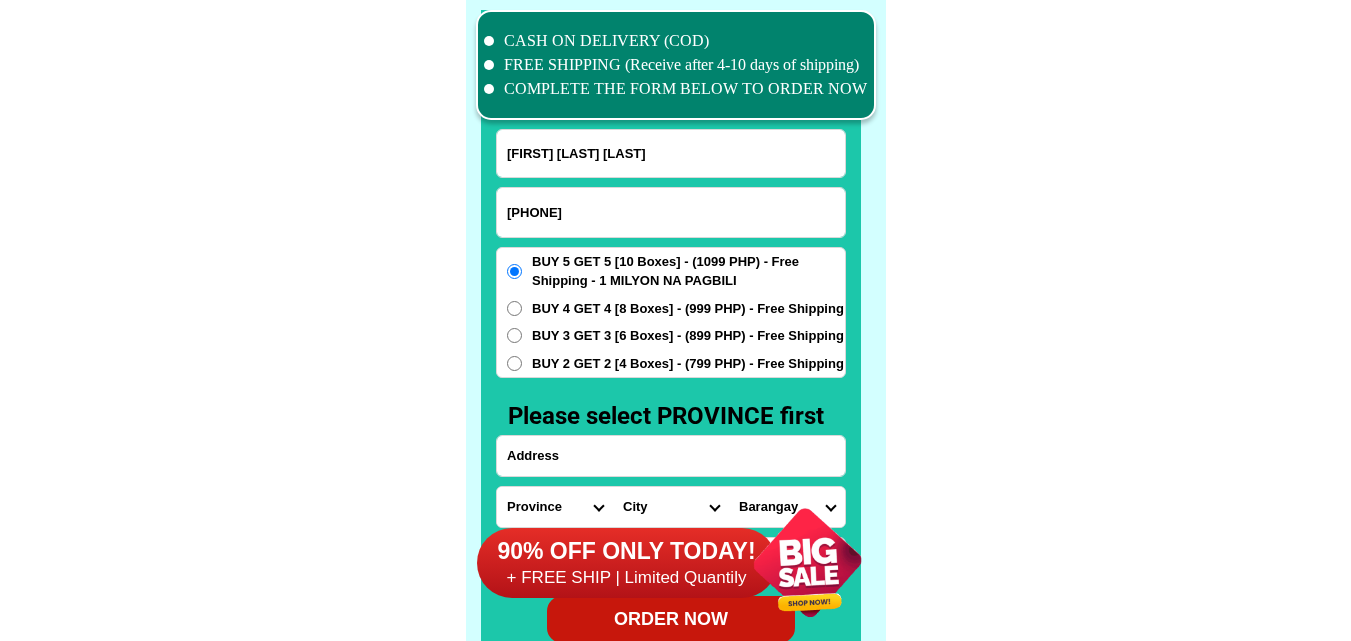 type on "[FIRST] [LAST] [LAST]" 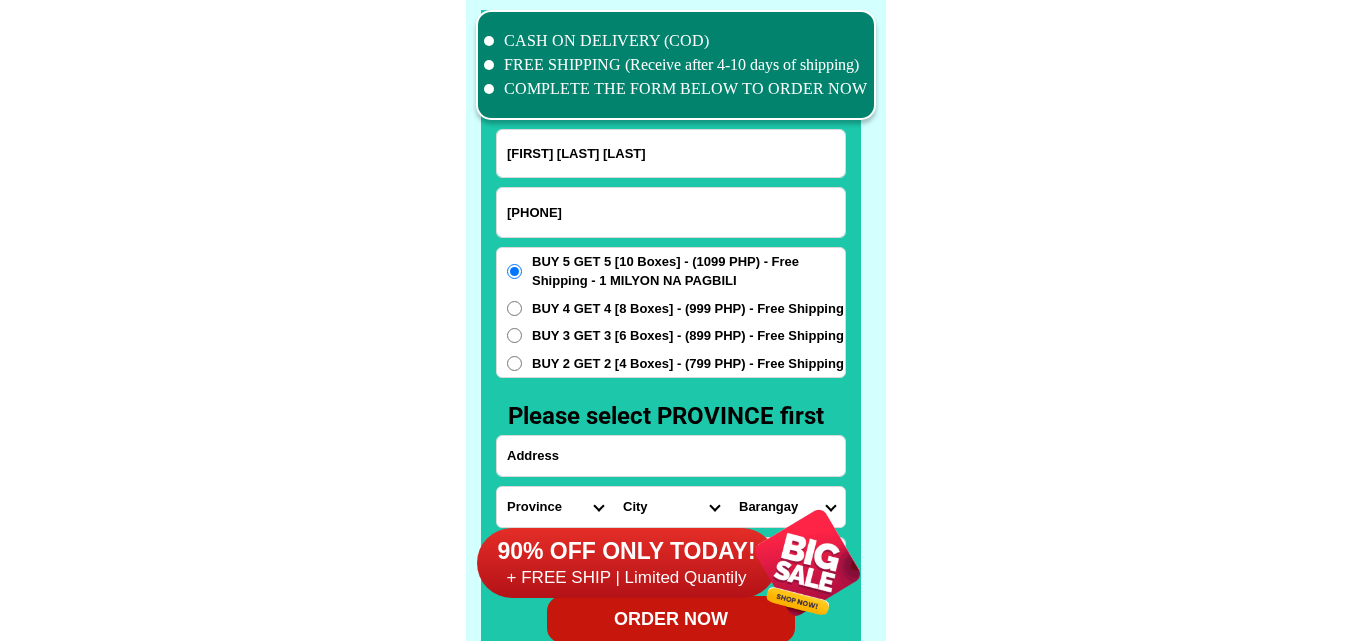 click on "BUY 2 GET 2 [4 Boxes] - (799 PHP) - Free Shipping" at bounding box center (688, 364) 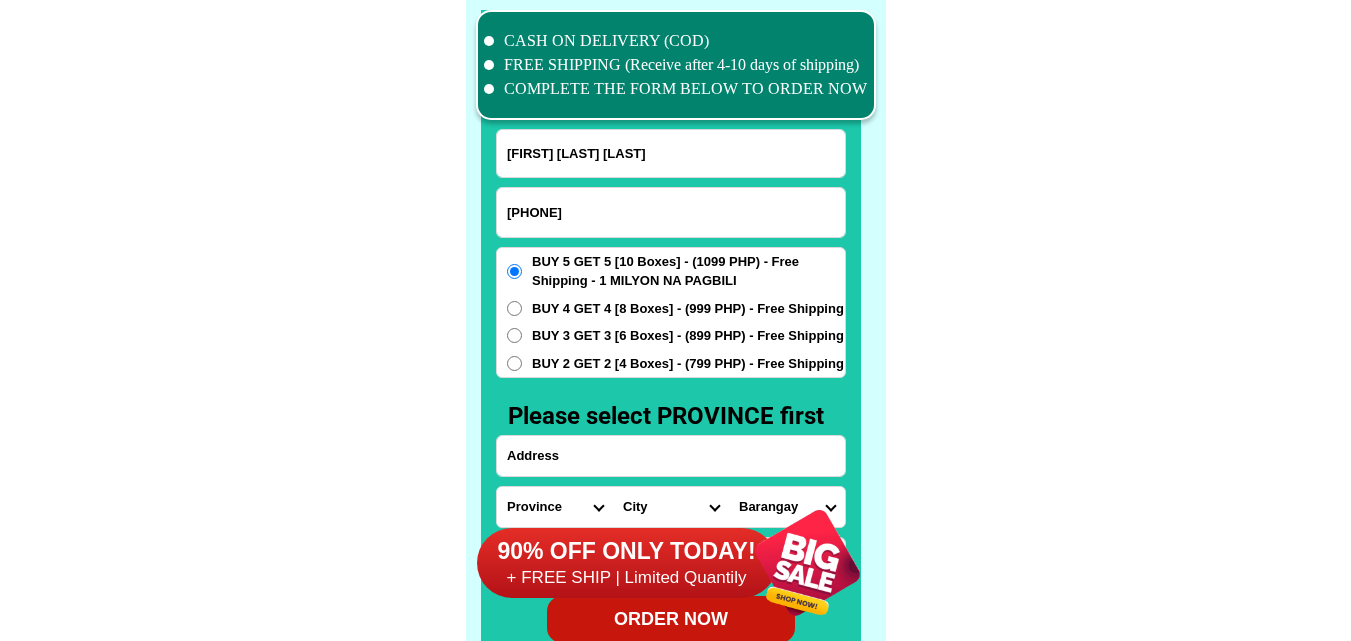 click on "BUY 2 GET 2 [4 Boxes] - (799 PHP) - Free Shipping" at bounding box center [514, 363] 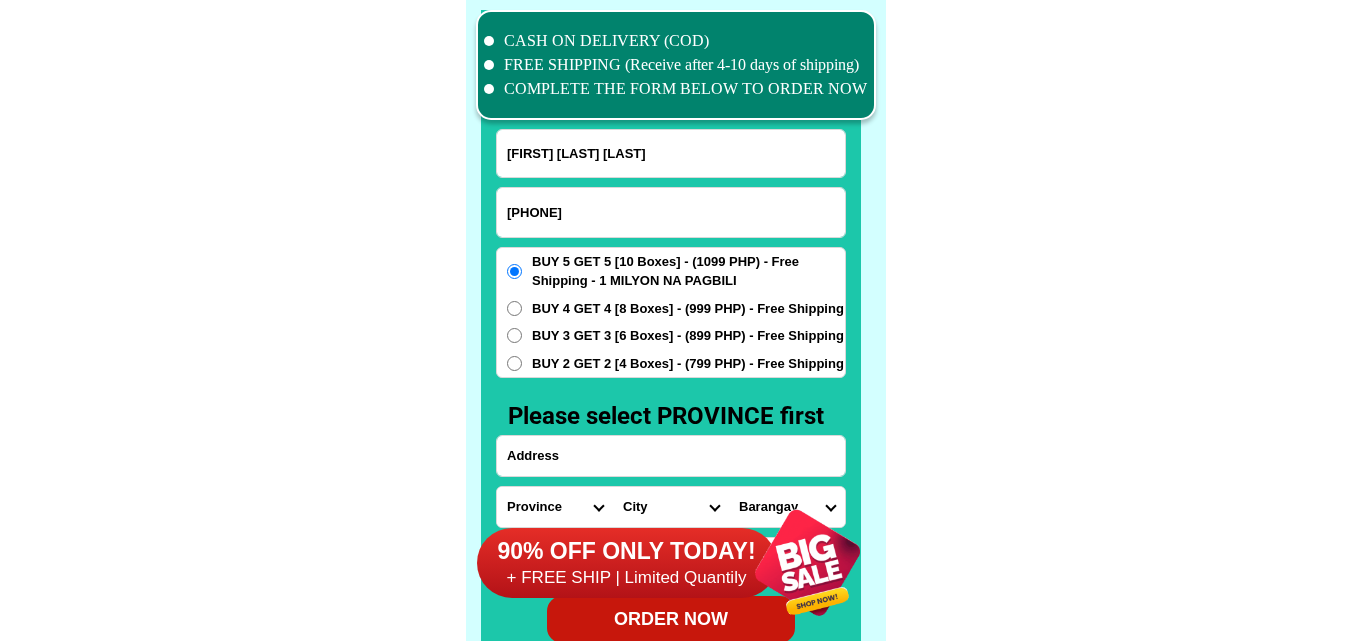 radio on "true" 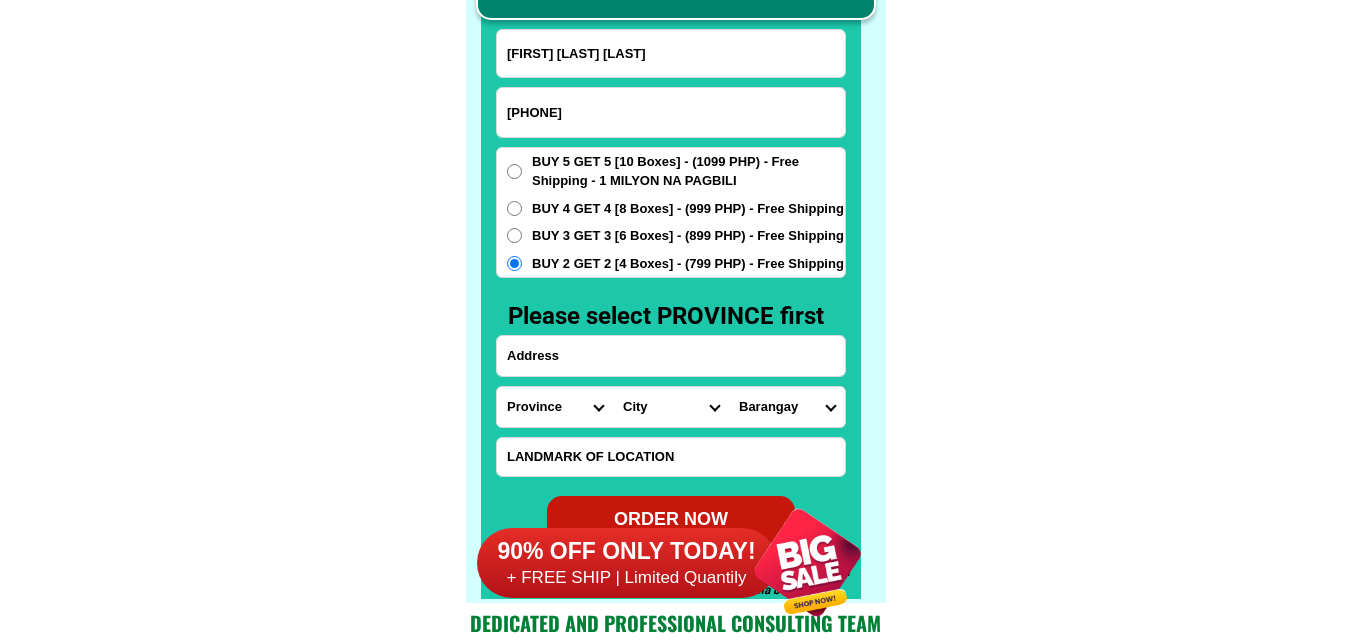 scroll, scrollTop: 15746, scrollLeft: 0, axis: vertical 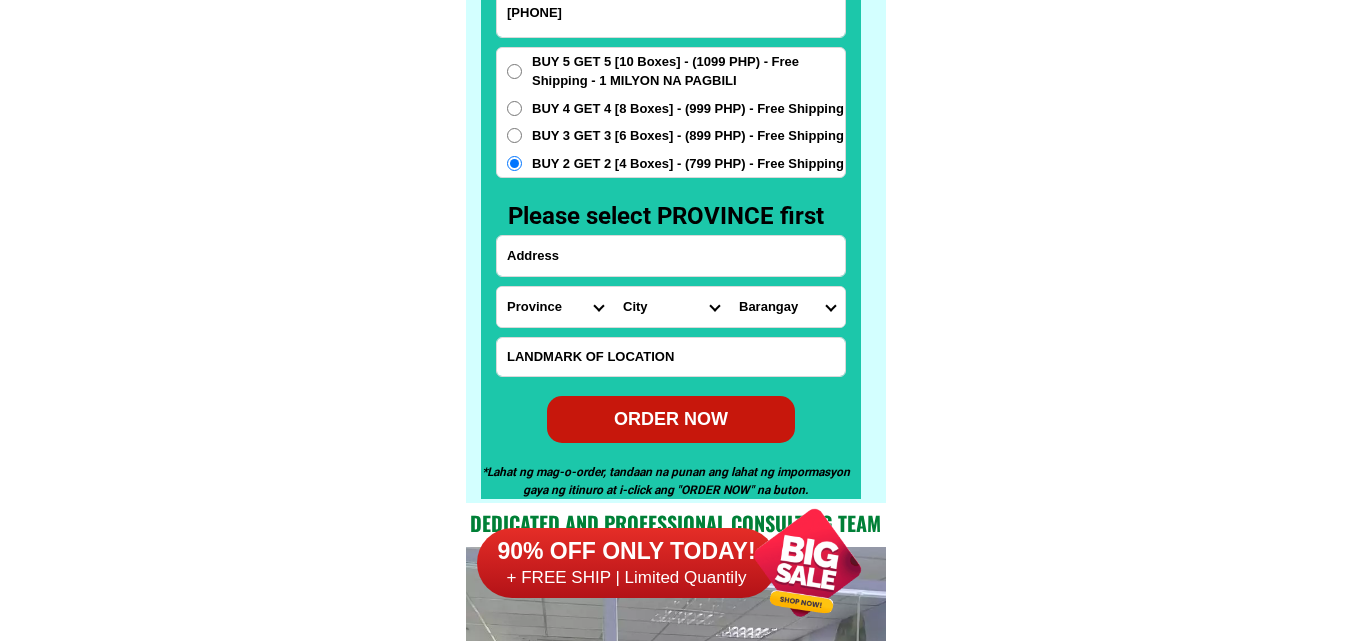 click at bounding box center [671, 256] 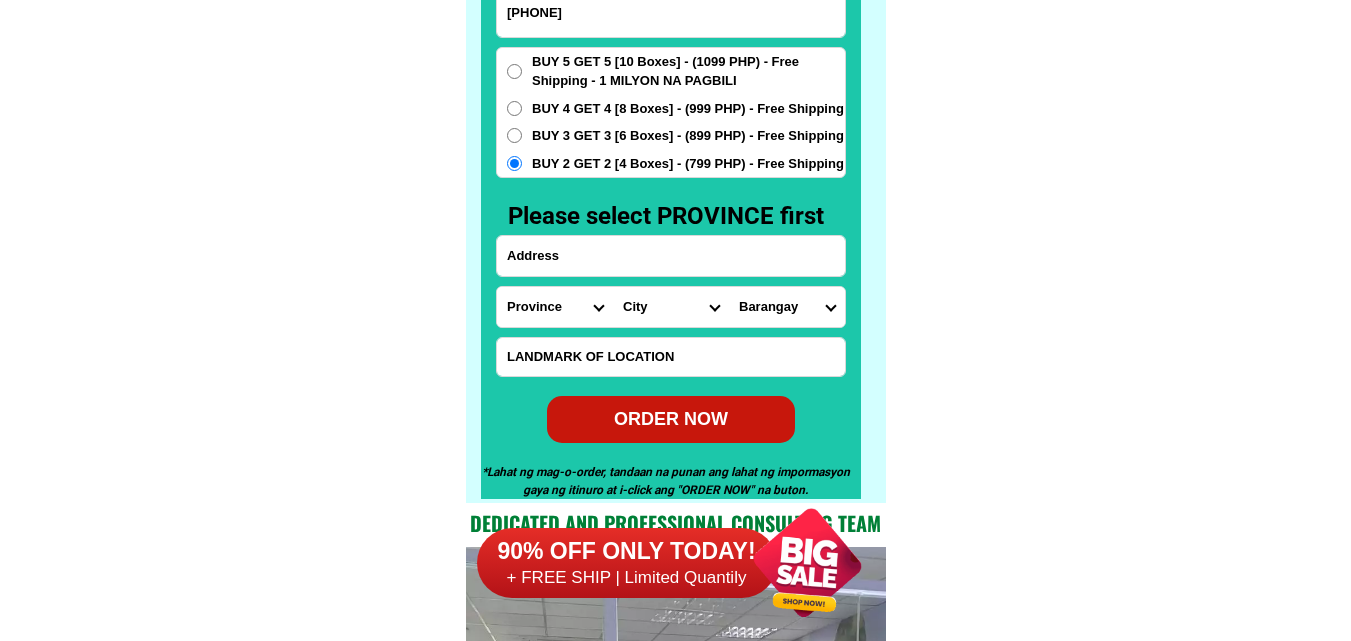 paste on "Phase [NUMBER] package [NUMBER] block [NUMBER] lot [NUMBER] [BARANGAY] [CITY] tapat ng Purple Vapehub malapit kme sa holiday Iland. yong buywGet [PRICE]" 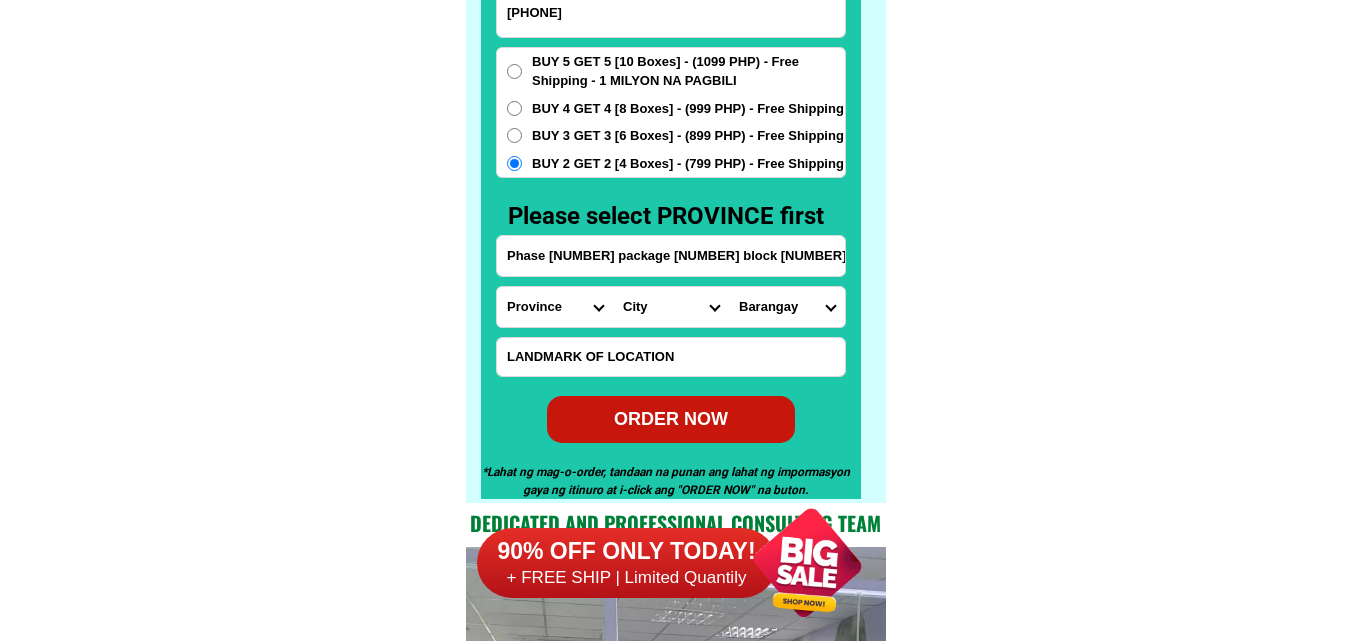 scroll, scrollTop: 0, scrollLeft: 595, axis: horizontal 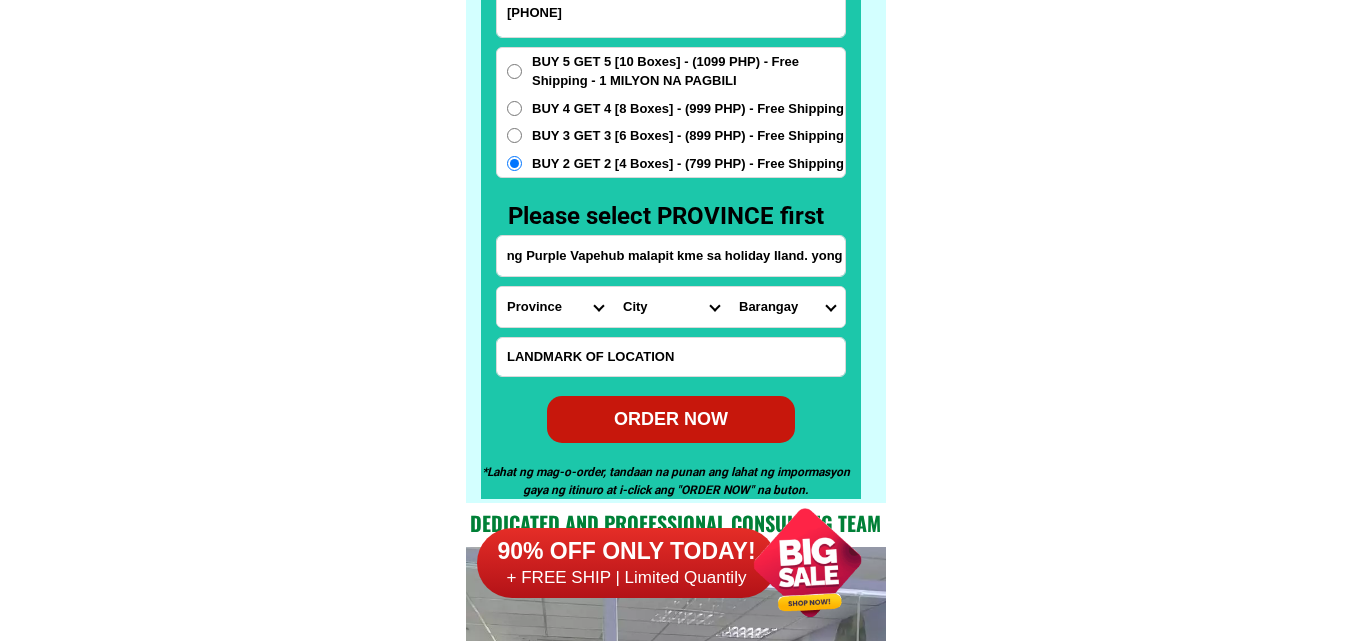 type on "Phase [NUMBER] package [NUMBER] block [NUMBER] lot [NUMBER] [BARANGAY] [CITY] tapat ng Purple Vapehub malapit kme sa holiday Iland. yong buywGet [PRICE]" 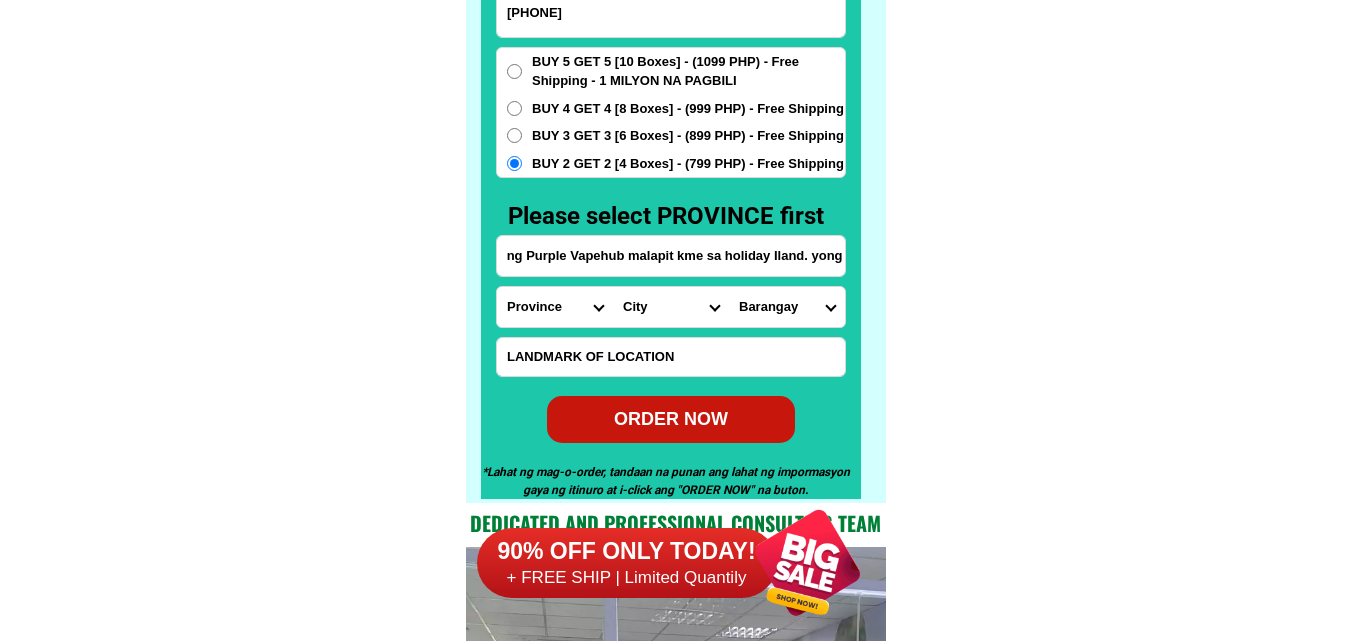 click on "FREE SHIPPING NATIONWIDE Contact Review Introduction Product BONA VITA COFFEE Comprehensive health protection solution
Research by Dr. Willie Ong and Dr. Liza Ong ✅ 𝙰𝚗𝚝𝚒 𝙲𝚊𝚗𝚌𝚎𝚛 ✅ 𝙰𝚗𝚝𝚒 𝚂𝚝𝚛𝚘𝚔𝚎
✅ 𝙰𝚗𝚝𝚒 𝙳𝚒𝚊𝚋𝚎𝚝𝚒𝚌 ✅ 𝙳𝚒𝚊𝚋𝚎𝚝𝚎𝚜 FAKE VS ORIGINAL Noon: nagkaroon ng cancer, hindi makalakad ng normal pagkatapos: uminom ng Bonavita dalawang beses sa isang araw, maaaring maglakad nang mag-isa, bawasan ang mga sintomas ng kanser The product has been certified for
safety and effectiveness Prevent and combat signs of diabetes, hypertension, and cardiovascular diseases Helps strengthen bones and joints Prevent cancer Reduce excess fat Anti-aging BONAVITA CAFE WITH HYDROLYZED COLLAGEN Enemy of the cause of disease LIZA ONG Doc Nutrition Department of Philippines General Hospital shared that BONA VITA CAFE sprouts are the panacea in anti - aging and anti-disease. Start After 1 week" at bounding box center [675, -6301] 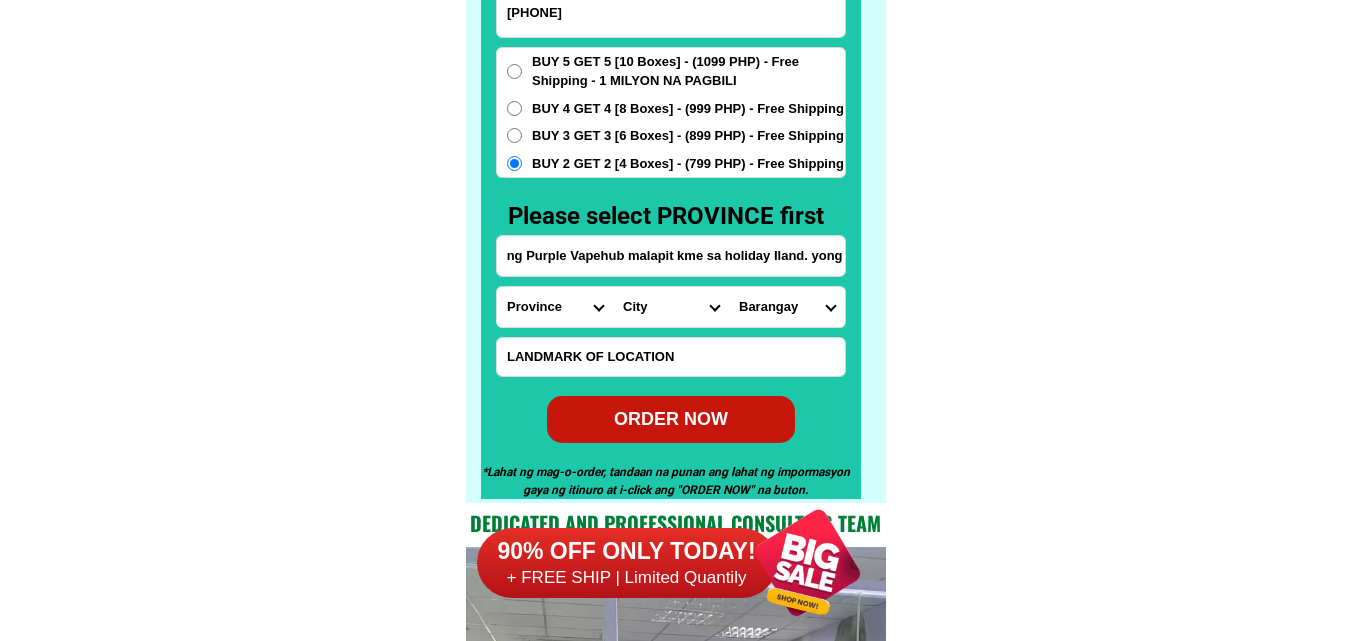 scroll, scrollTop: 0, scrollLeft: 0, axis: both 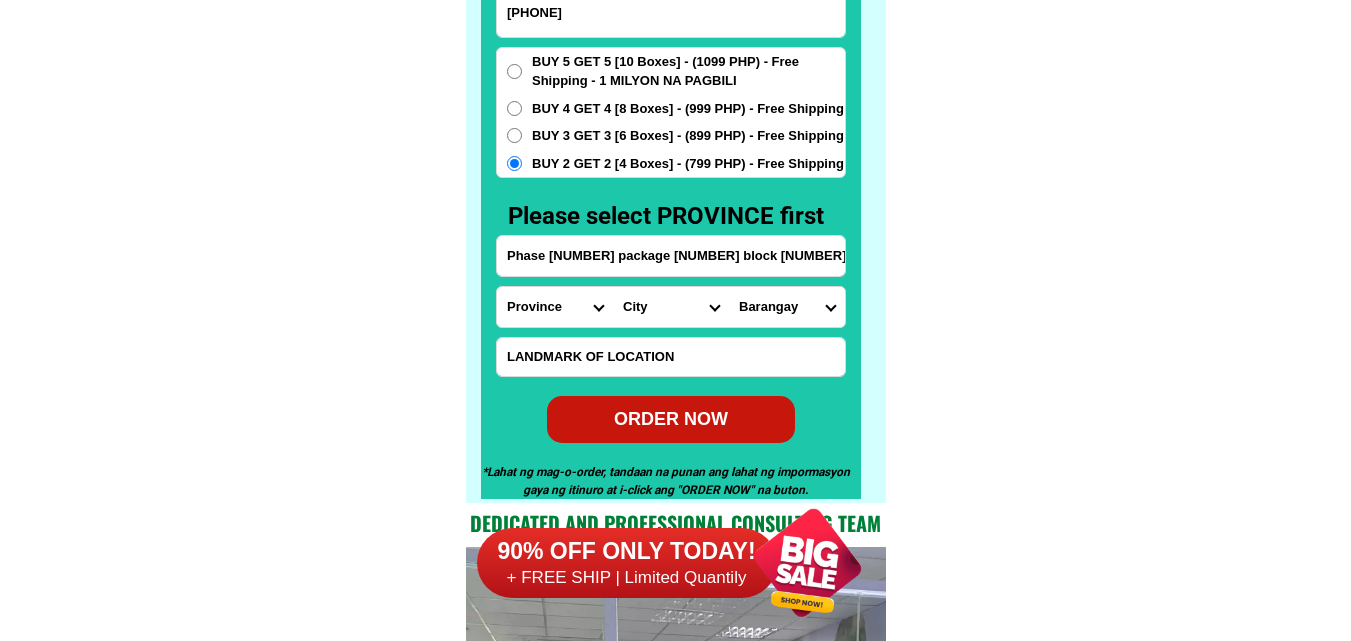 click on "Phase [NUMBER] package [NUMBER] block [NUMBER] lot [NUMBER] [BARANGAY] [CITY] tapat ng Purple Vapehub malapit kme sa holiday Iland. yong buywGet [PRICE]" at bounding box center (671, 256) 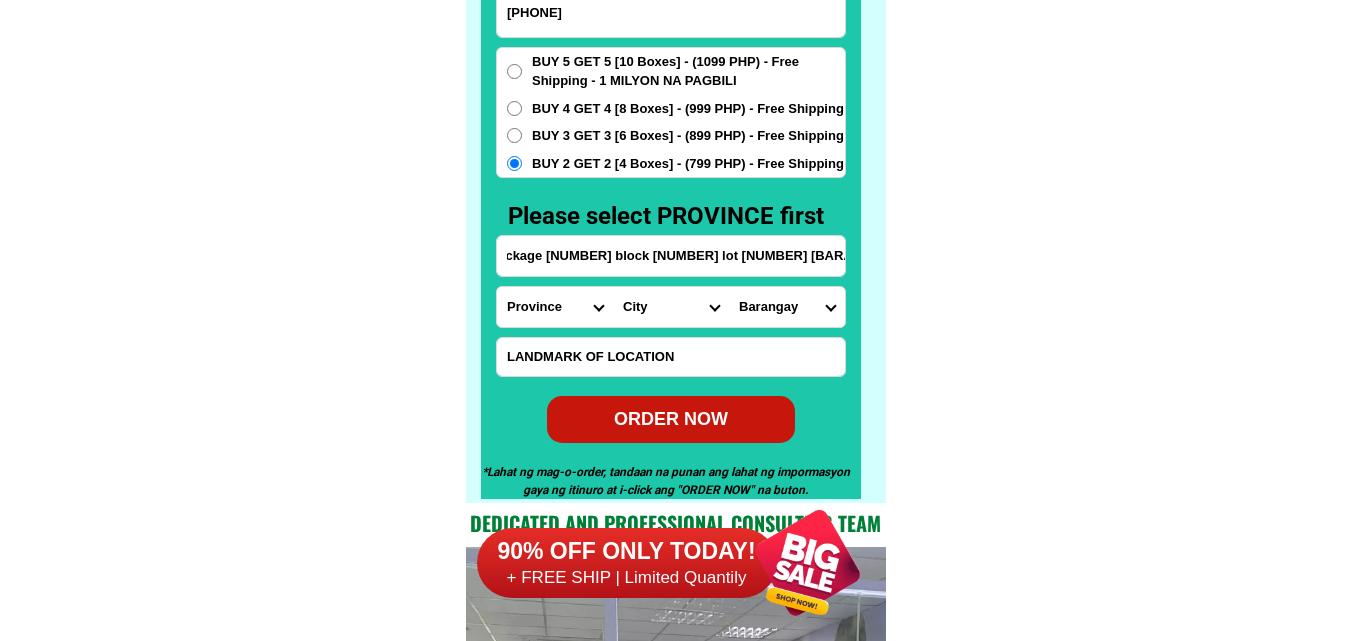 scroll, scrollTop: 0, scrollLeft: 140, axis: horizontal 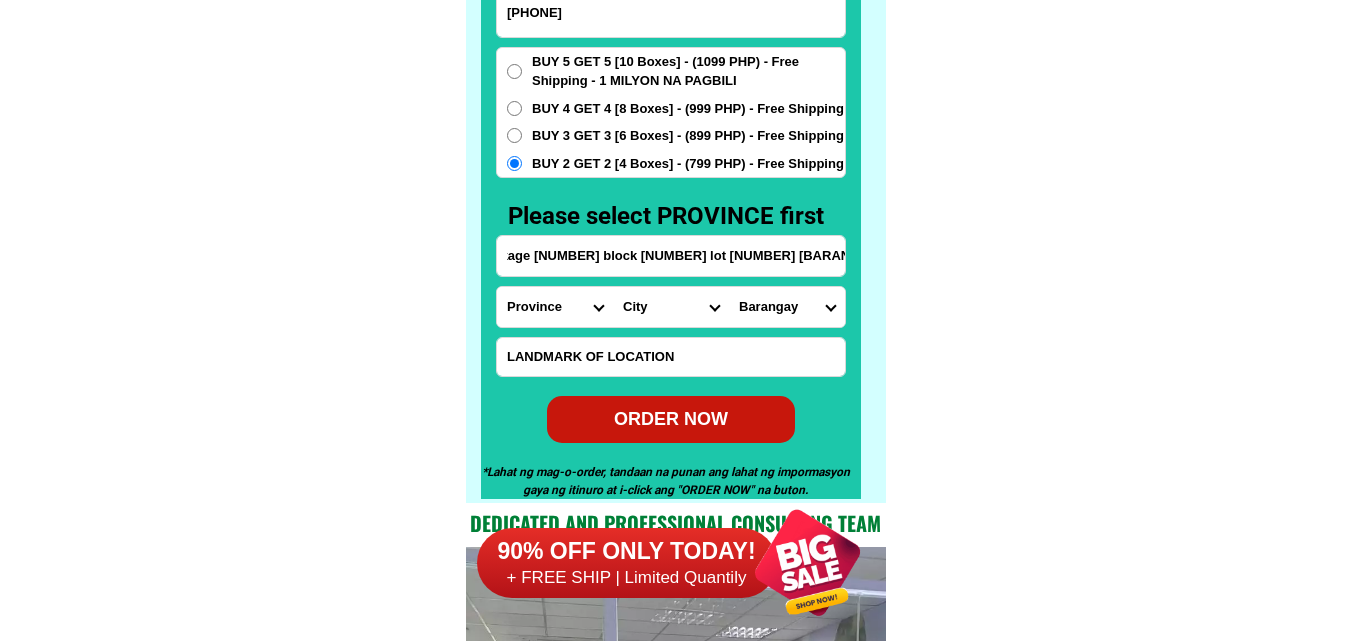 click on "Province Abra Agusan-del-norte Agusan-del-sur Aklan Albay Antique Apayao Aurora Basilan Bataan Batanes Batangas Benguet Biliran Bohol Bukidnon Bulacan Cagayan Camarines-norte Camarines-sur Camiguin Capiz Catanduanes Cavite Cebu Cotabato Davao-de-oro Davao-del-norte Davao-del-sur Davao-occidental Davao-oriental Dinagat-islands Eastern-samar Guimaras Ifugao Ilocos-norte Ilocos-sur Iloilo Isabela Kalinga La-union Laguna Lanao-del-norte Lanao-del-sur Leyte Maguindanao Marinduque Masbate Metro-manila Misamis-occidental Misamis-oriental Mountain-province Negros-occidental Negros-oriental Northern-samar Nueva-ecija Nueva-vizcaya Occidental-mindoro Oriental-mindoro Palawan Pampanga Pangasinan Quezon Quirino Rizal Romblon Sarangani Siquijor Sorsogon South-cotabato Southern-leyte Sultan-kudarat Sulu Surigao-del-norte Surigao-del-sur Tarlac Tawi-tawi Western-samar Zambales Zamboanga-del-norte Zamboanga-del-sur Zamboanga-sibugay" at bounding box center [555, 307] 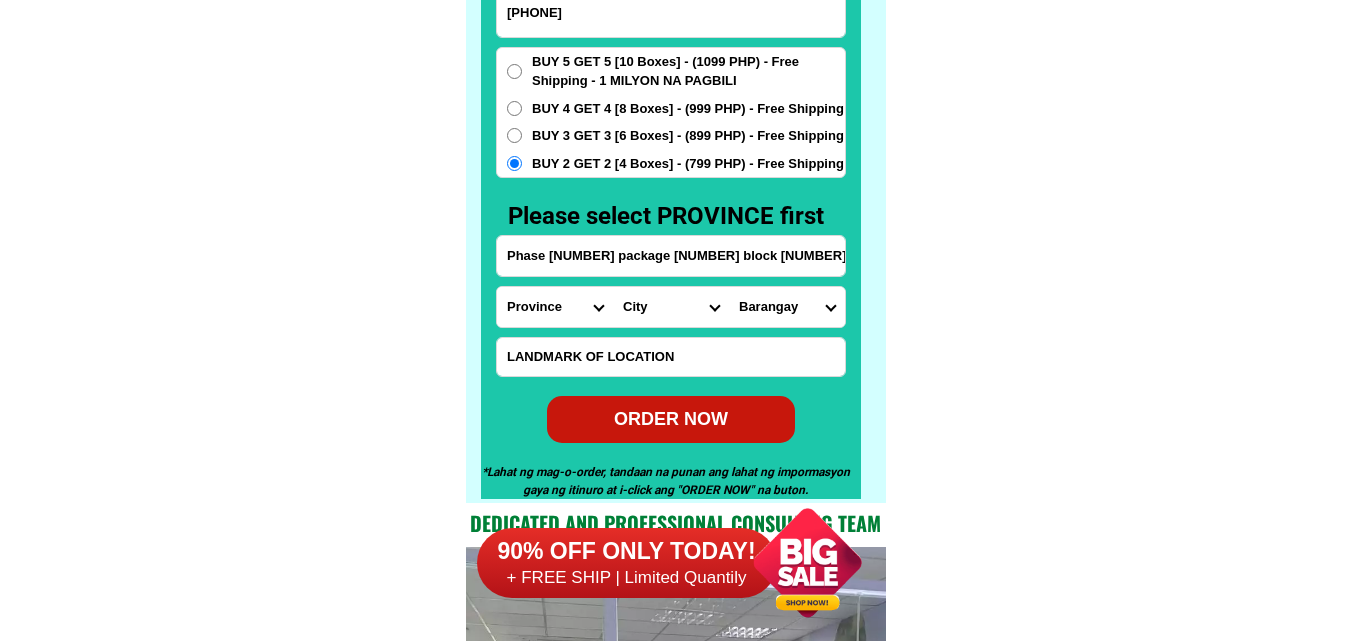 select on "63_219" 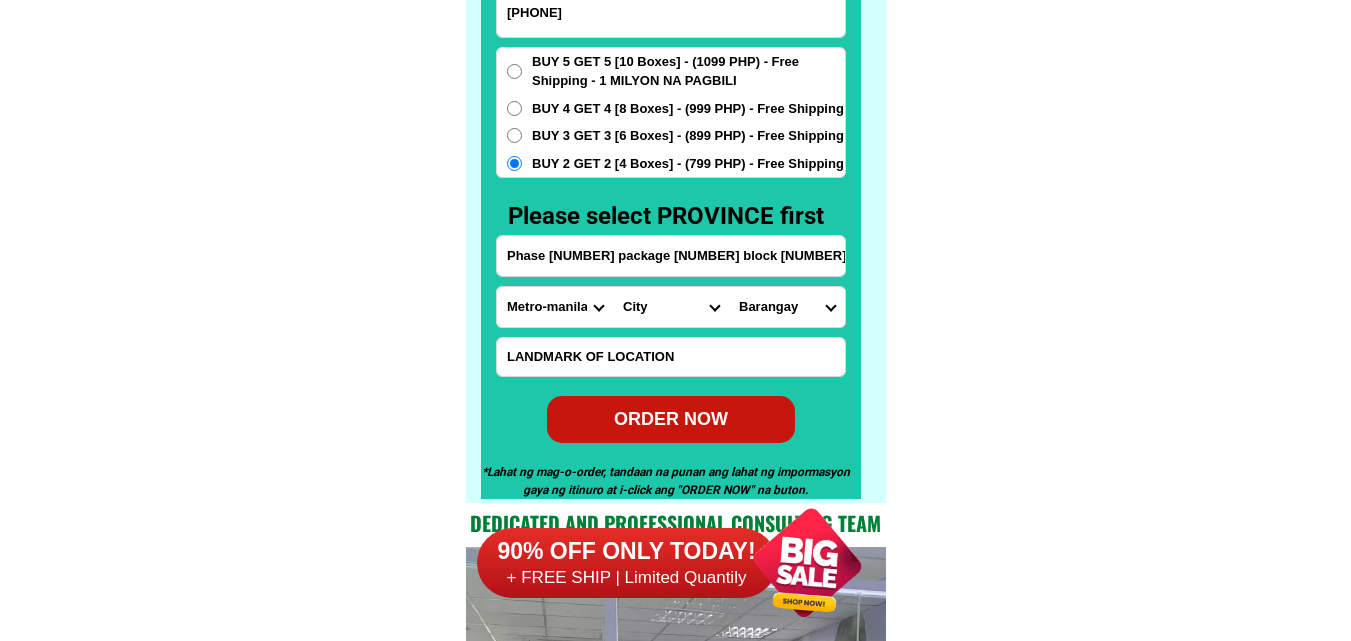 click on "Province Abra Agusan-del-norte Agusan-del-sur Aklan Albay Antique Apayao Aurora Basilan Bataan Batanes Batangas Benguet Biliran Bohol Bukidnon Bulacan Cagayan Camarines-norte Camarines-sur Camiguin Capiz Catanduanes Cavite Cebu Cotabato Davao-de-oro Davao-del-norte Davao-del-sur Davao-occidental Davao-oriental Dinagat-islands Eastern-samar Guimaras Ifugao Ilocos-norte Ilocos-sur Iloilo Isabela Kalinga La-union Laguna Lanao-del-norte Lanao-del-sur Leyte Maguindanao Marinduque Masbate Metro-manila Misamis-occidental Misamis-oriental Mountain-province Negros-occidental Negros-oriental Northern-samar Nueva-ecija Nueva-vizcaya Occidental-mindoro Oriental-mindoro Palawan Pampanga Pangasinan Quezon Quirino Rizal Romblon Sarangani Siquijor Sorsogon South-cotabato Southern-leyte Sultan-kudarat Sulu Surigao-del-norte Surigao-del-sur Tarlac Tawi-tawi Western-samar Zambales Zamboanga-del-norte Zamboanga-del-sur Zamboanga-sibugay" at bounding box center (555, 307) 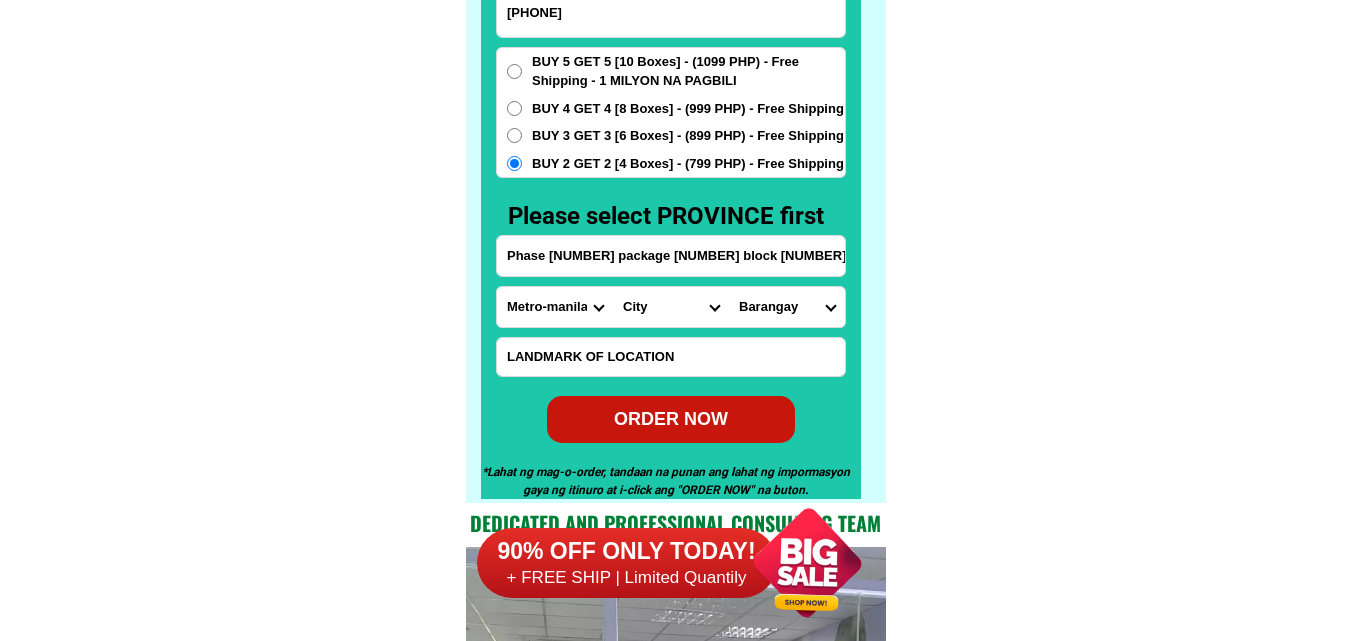 click on "[CITY] [CITY] [CITY] [CITY] [CITY] [CITY] [CITY] [CITY] [CITY] [CITY] [CITY] [CITY] [CITY] [CITY] [CITY] [CITY] [CITY] [CITY] [CITY] [CITY] [CITY] [CITY] [CITY] [CITY] [CITY] [CITY] [CITY] [CITY] [CITY] [CITY] [CITY] [CITY]" at bounding box center [671, 307] 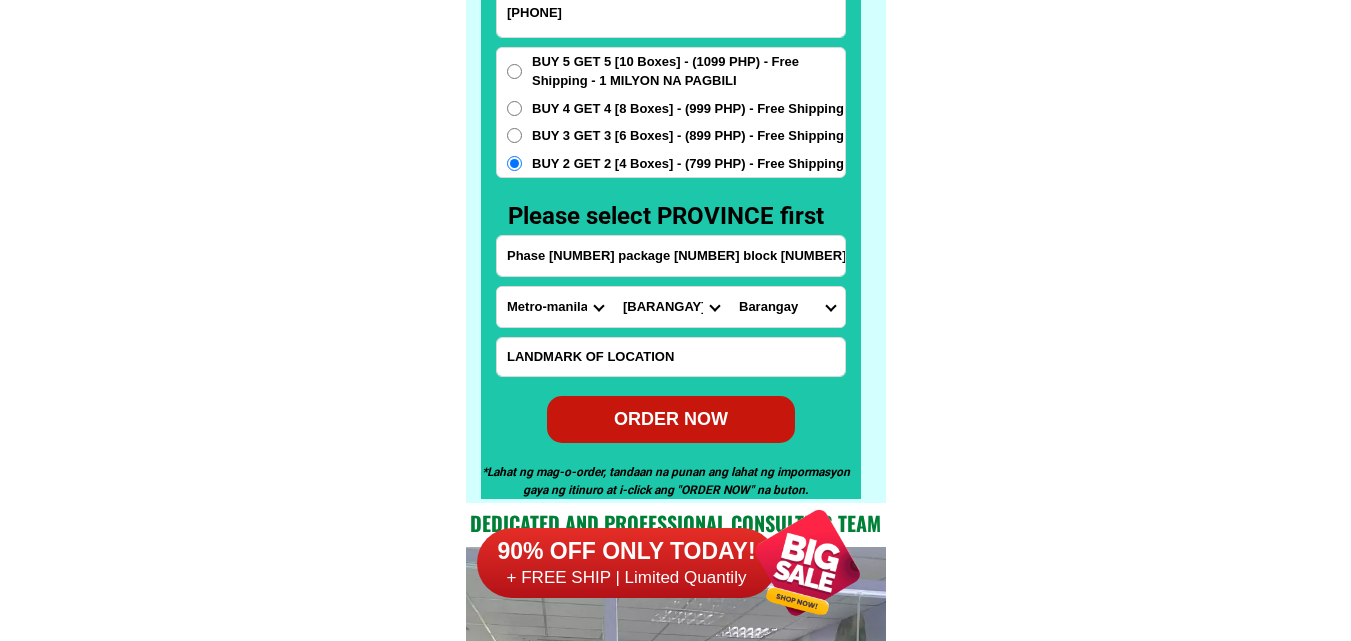 click on "[CITY] [CITY] [CITY] [CITY] [CITY] [CITY] [CITY] [CITY] [CITY] [CITY] [CITY] [CITY] [CITY] [CITY] [CITY] [CITY] [CITY] [CITY] [CITY] [CITY] [CITY] [CITY] [CITY] [CITY] [CITY] [CITY] [CITY] [CITY] [CITY] [CITY] [CITY] [CITY]" at bounding box center [671, 307] 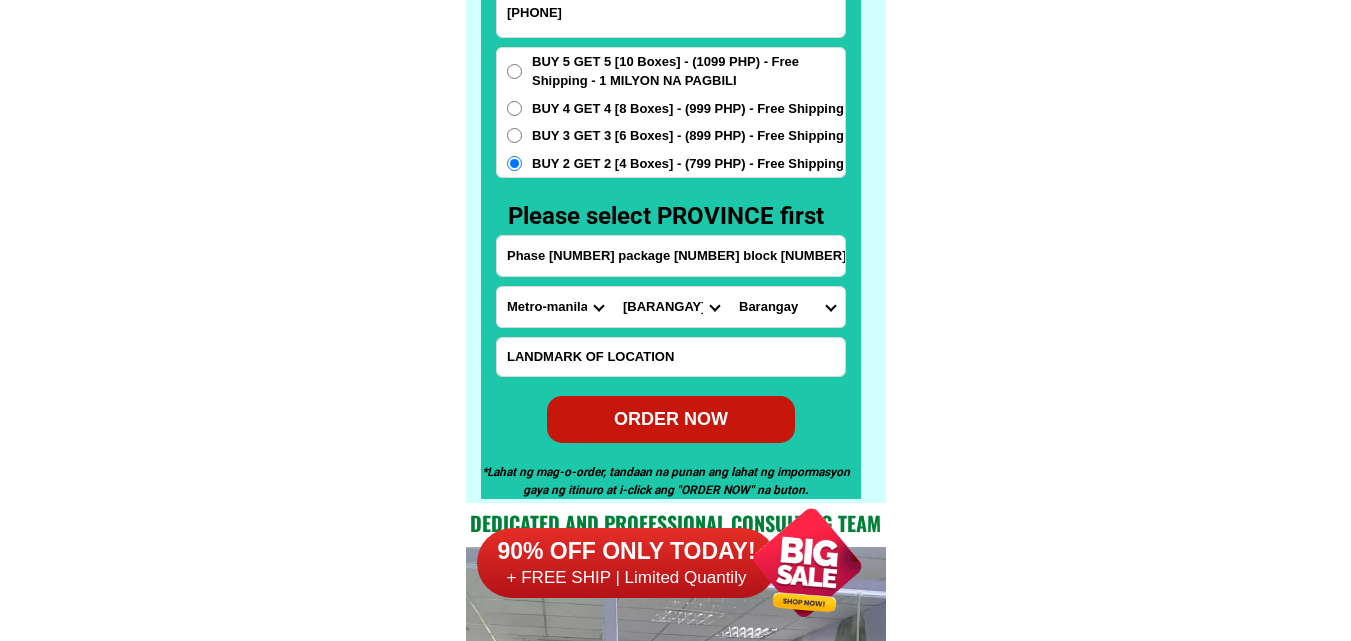 click on "[CITY] [CITY] [CITY] [CITY] [CITY] [CITY] [CITY] [CITY] [CITY] [CITY] [CITY] [CITY] [CITY] [CITY] [CITY] [CITY] [CITY] [CITY] [CITY] [CITY] [CITY] [CITY] [CITY] [CITY] [CITY] [CITY] [CITY] [CITY] [CITY] [CITY] [CITY] [CITY]" at bounding box center [671, 307] 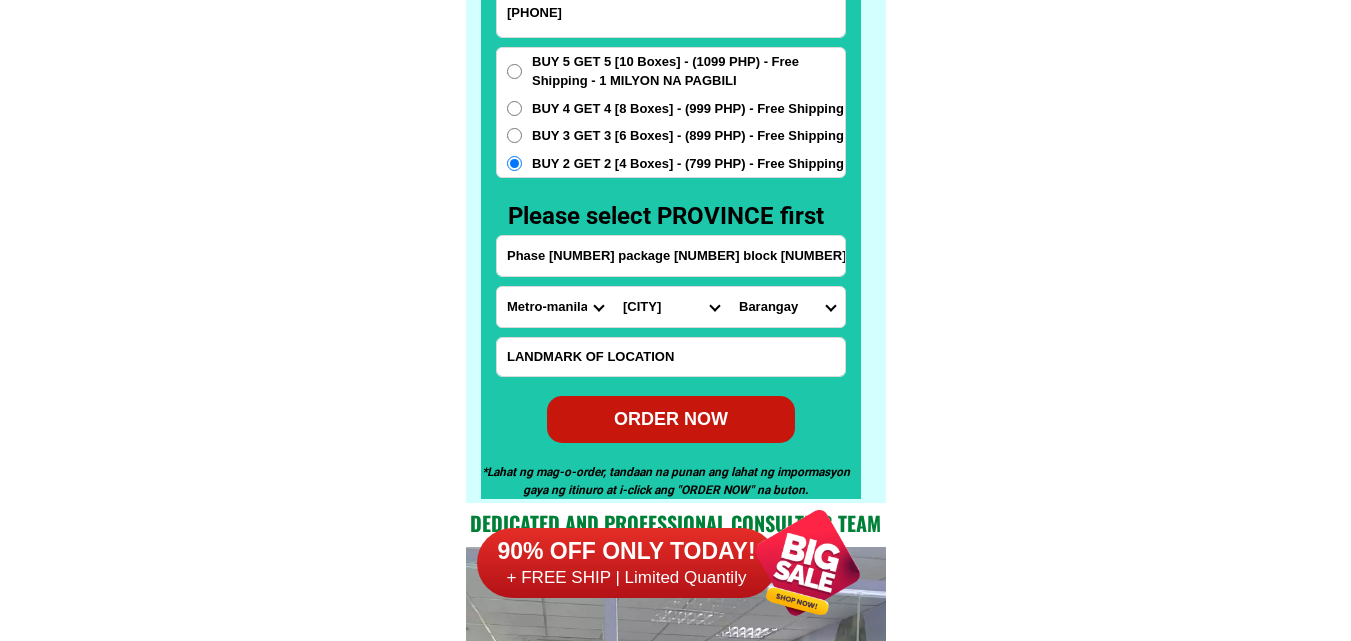 click on "[CITY] [CITY] [CITY] [CITY] [CITY] [CITY] [CITY] [CITY] [CITY] [CITY] [CITY] [CITY] [CITY] [CITY] [CITY] [CITY] [CITY] [CITY] [CITY] [CITY] [CITY] [CITY] [CITY] [CITY] [CITY] [CITY] [CITY] [CITY] [CITY] [CITY] [CITY] [CITY]" at bounding box center [671, 307] 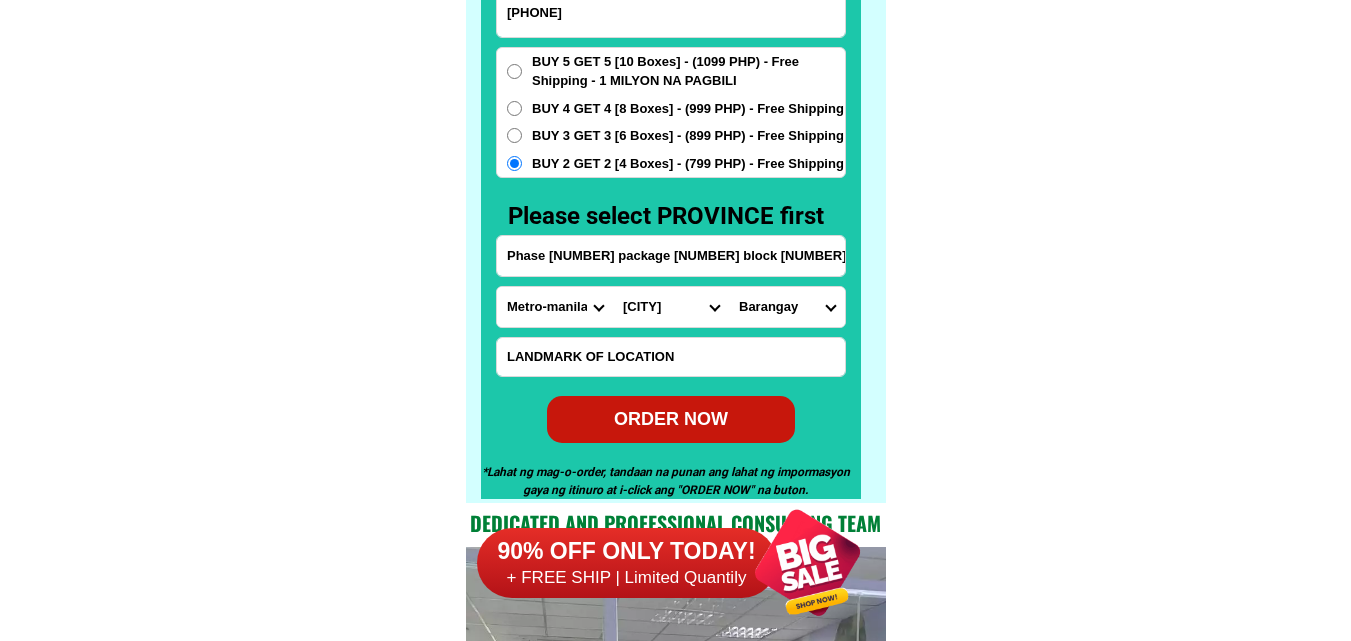 click on "Barangay Barangay 1 Barangay 10 Barangay 100 Barangay 101 Barangay 102 Barangay 103 Barangay 104 Barangay 105 Barangay 106 Barangay 107 Barangay 108 Barangay 109 Barangay 11 Barangay 110 Barangay 111 Barangay 112 Barangay 113 Barangay 114 Barangay 115 Barangay 116 Barangay 117 Barangay 118 Barangay 119 Barangay 12 Barangay 120 Barangay 121 Barangay 122 Barangay 123 Barangay 124 Barangay 125 Barangay 126 Barangay 127 Barangay 128 Barangay 129 Barangay 13 Barangay 130 Barangay 131 Barangay 132 Barangay 133 Barangay 134 Barangay 135 Barangay 136 Barangay 137 Barangay 138 Barangay 139 Barangay 14 Barangay 140 Barangay 141 Barangay 142 Barangay 143 Barangay 144 Barangay 145 Barangay 146 Barangay 147 Barangay 148 Barangay 149 Barangay 15 Barangay 150 Barangay 151 Barangay 152 Barangay 153 Barangay 154 Barangay 155 Barangay 156 Barangay 157 Barangay 158 Barangay 159 Barangay 16 Barangay 160 Barangay 161 Barangay 162 Barangay 163 Barangay 164 Barangay 165 Barangay 166 Barangay 167 Barangay 168 Barangay 169 Barangay 2" at bounding box center [787, 307] 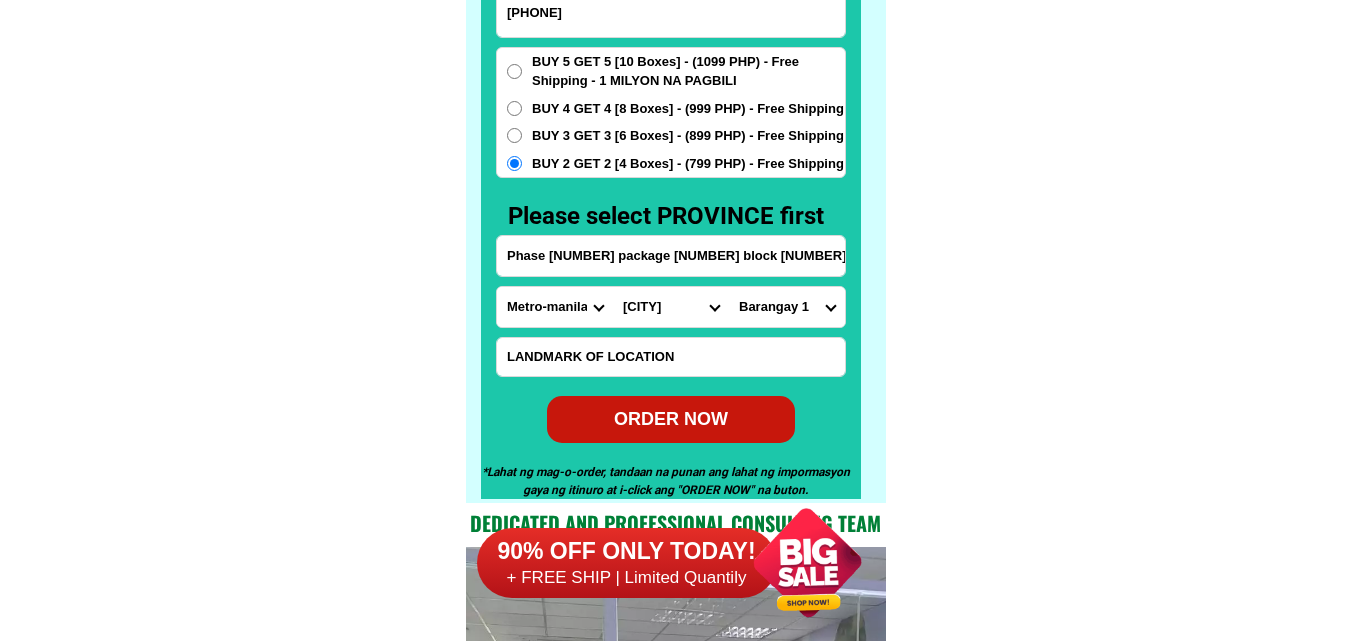 drag, startPoint x: 998, startPoint y: 241, endPoint x: 987, endPoint y: 241, distance: 11 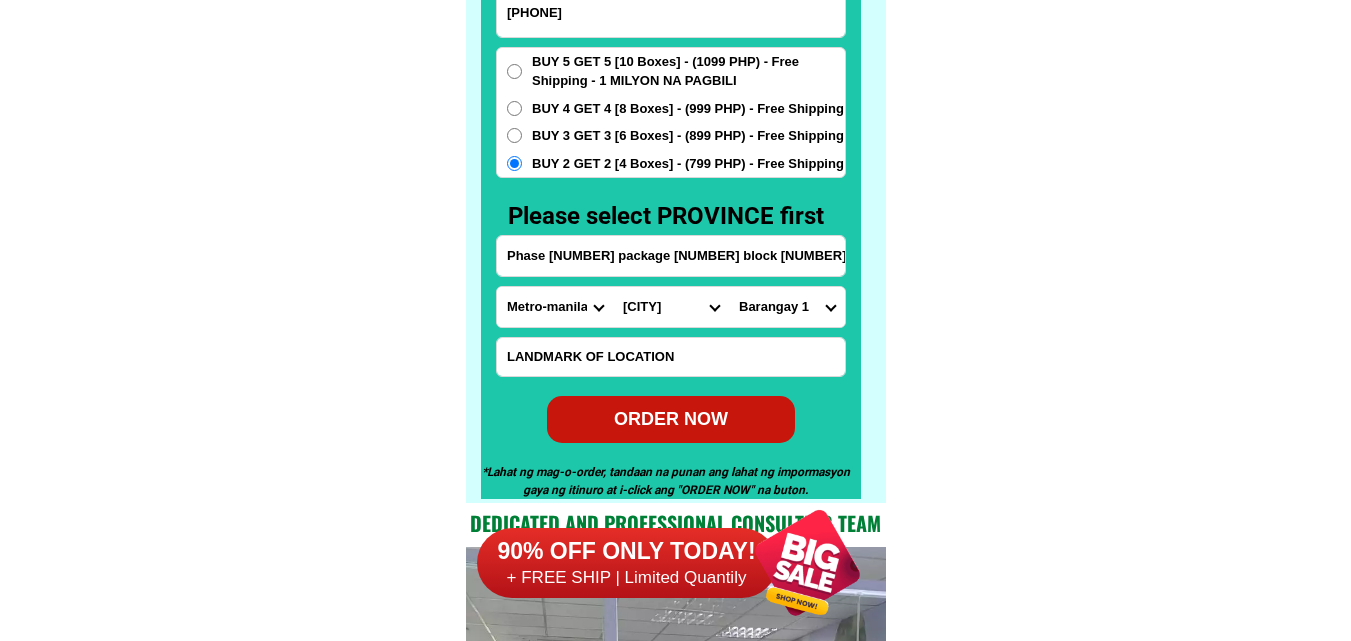 click on "FREE SHIPPING NATIONWIDE Contact Review Introduction Product BONA VITA COFFEE Comprehensive health protection solution
Research by Dr. Willie Ong and Dr. Liza Ong ✅ 𝙰𝚗𝚝𝚒 𝙲𝚊𝚗𝚌𝚎𝚛 ✅ 𝙰𝚗𝚝𝚒 𝚂𝚝𝚛𝚘𝚔𝚎
✅ 𝙰𝚗𝚝𝚒 𝙳𝚒𝚊𝚋𝚎𝚝𝚒𝚌 ✅ 𝙳𝚒𝚊𝚋𝚎𝚝𝚎𝚜 FAKE VS ORIGINAL Noon: nagkaroon ng cancer, hindi makalakad ng normal pagkatapos: uminom ng Bonavita dalawang beses sa isang araw, maaaring maglakad nang mag-isa, bawasan ang mga sintomas ng kanser The product has been certified for
safety and effectiveness Prevent and combat signs of diabetes, hypertension, and cardiovascular diseases Helps strengthen bones and joints Prevent cancer Reduce excess fat Anti-aging BONAVITA CAFE WITH HYDROLYZED COLLAGEN Enemy of the cause of disease LIZA ONG Doc Nutrition Department of Philippines General Hospital shared that BONA VITA CAFE sprouts are the panacea in anti - aging and anti-disease. Start After 1 week" at bounding box center (675, -6301) 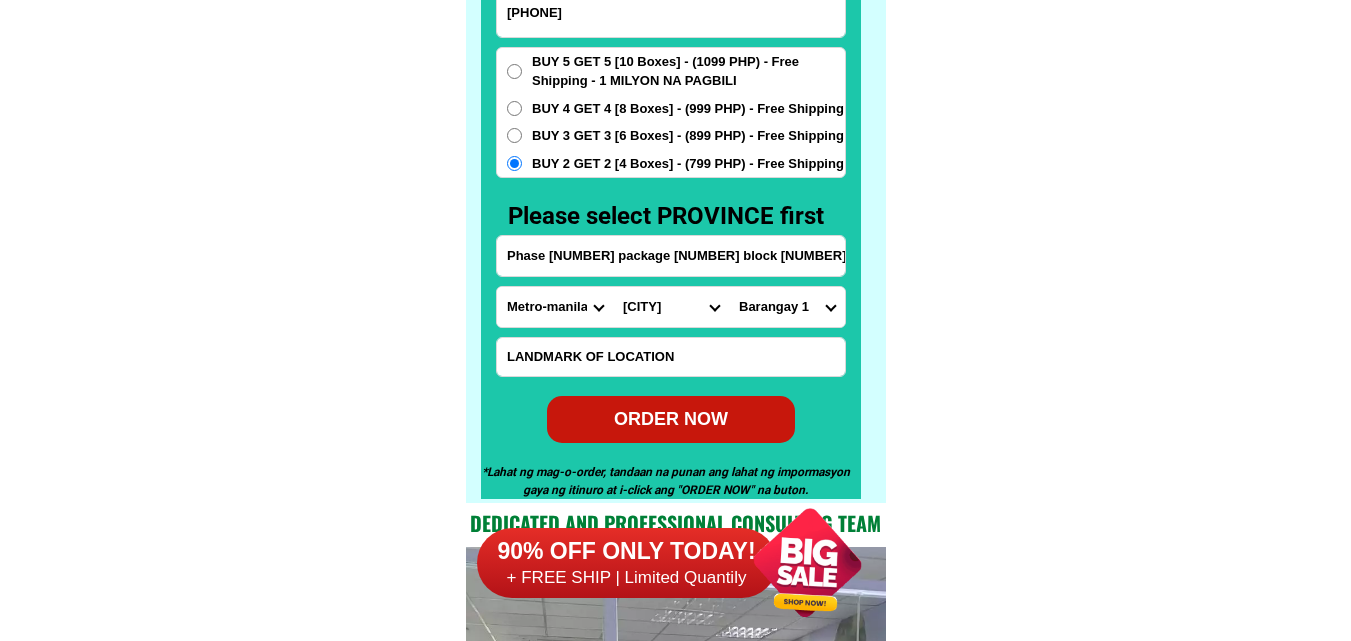 click on "Phase [NUMBER] package [NUMBER] block [NUMBER] lot [NUMBER] [BARANGAY] [CITY] tapat ng Purple Vapehub malapit kme sa holiday Iland. yong buywGet [PRICE]" at bounding box center [671, 256] 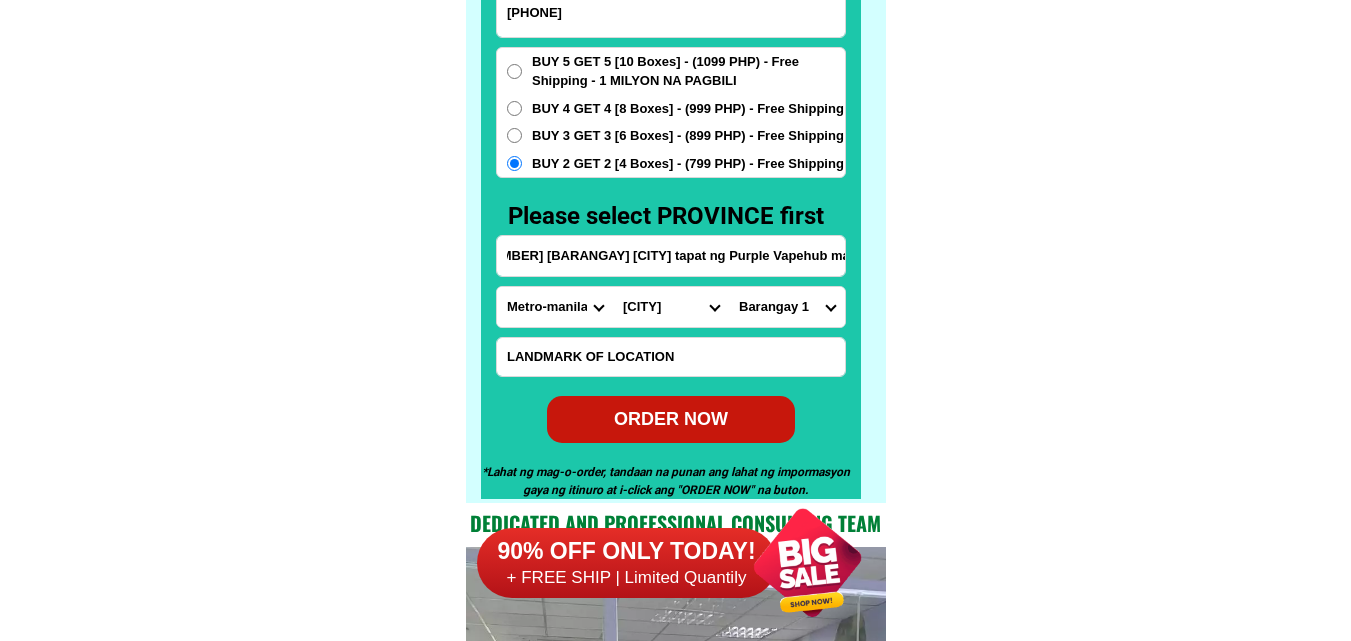 scroll, scrollTop: 0, scrollLeft: 0, axis: both 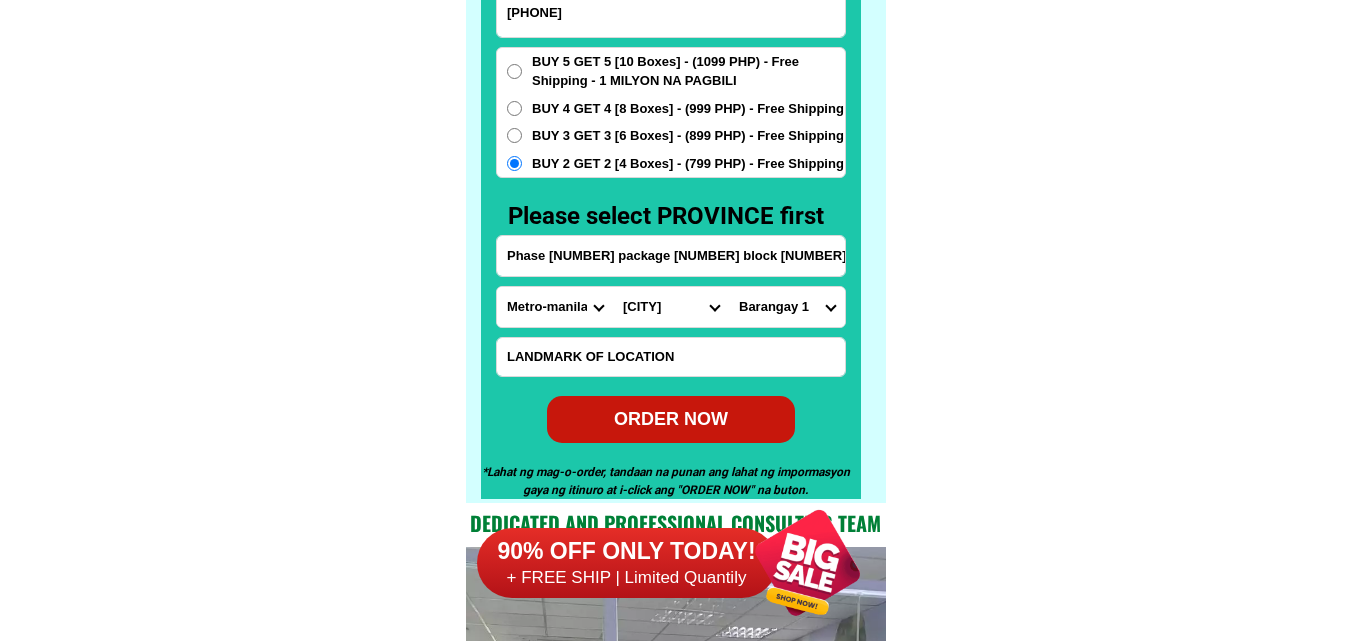 click on "Barangay Barangay 1 Barangay 10 Barangay 100 Barangay 101 Barangay 102 Barangay 103 Barangay 104 Barangay 105 Barangay 106 Barangay 107 Barangay 108 Barangay 109 Barangay 11 Barangay 110 Barangay 111 Barangay 112 Barangay 113 Barangay 114 Barangay 115 Barangay 116 Barangay 117 Barangay 118 Barangay 119 Barangay 12 Barangay 120 Barangay 121 Barangay 122 Barangay 123 Barangay 124 Barangay 125 Barangay 126 Barangay 127 Barangay 128 Barangay 129 Barangay 13 Barangay 130 Barangay 131 Barangay 132 Barangay 133 Barangay 134 Barangay 135 Barangay 136 Barangay 137 Barangay 138 Barangay 139 Barangay 14 Barangay 140 Barangay 141 Barangay 142 Barangay 143 Barangay 144 Barangay 145 Barangay 146 Barangay 147 Barangay 148 Barangay 149 Barangay 15 Barangay 150 Barangay 151 Barangay 152 Barangay 153 Barangay 154 Barangay 155 Barangay 156 Barangay 157 Barangay 158 Barangay 159 Barangay 16 Barangay 160 Barangay 161 Barangay 162 Barangay 163 Barangay 164 Barangay 165 Barangay 166 Barangay 167 Barangay 168 Barangay 169 Barangay 2" at bounding box center (787, 307) 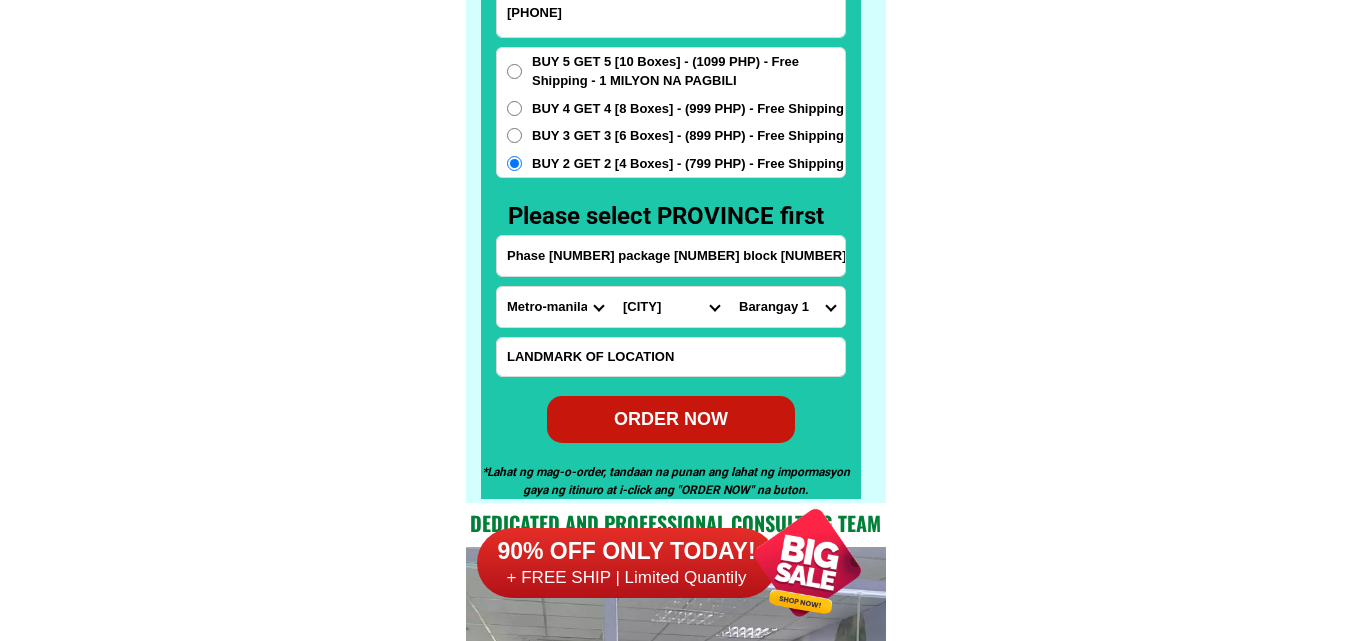 select on "63_21997732517" 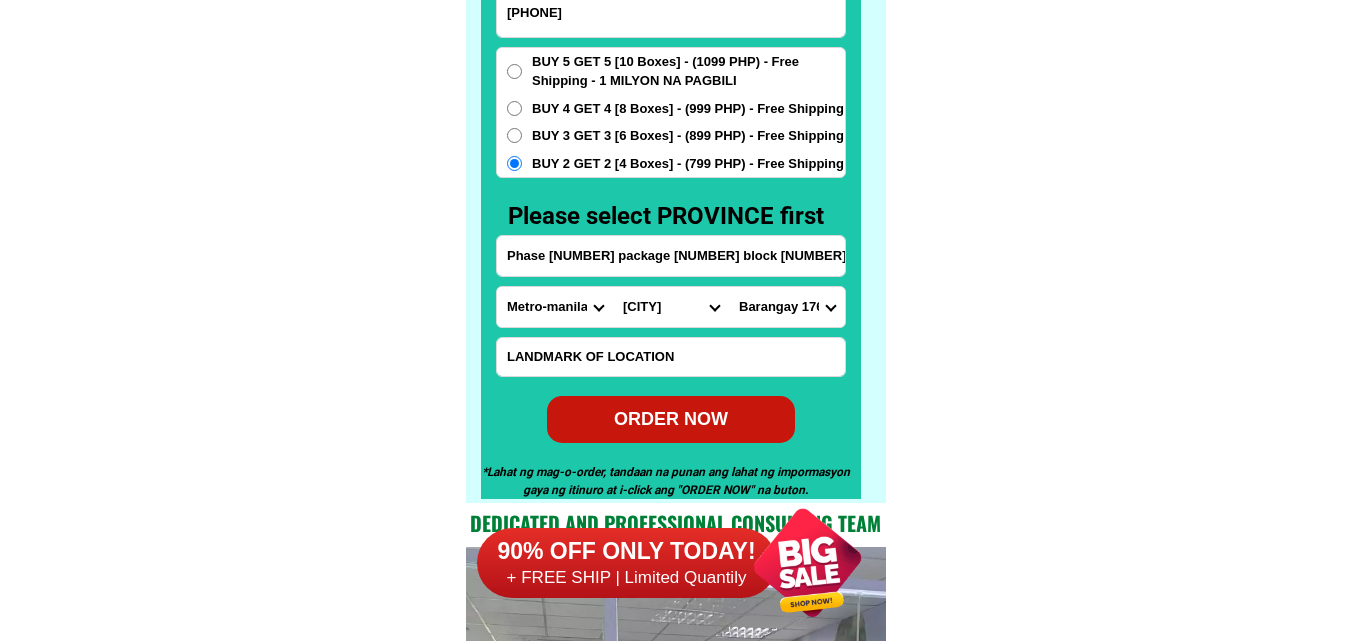 click on "Barangay Barangay 1 Barangay 10 Barangay 100 Barangay 101 Barangay 102 Barangay 103 Barangay 104 Barangay 105 Barangay 106 Barangay 107 Barangay 108 Barangay 109 Barangay 11 Barangay 110 Barangay 111 Barangay 112 Barangay 113 Barangay 114 Barangay 115 Barangay 116 Barangay 117 Barangay 118 Barangay 119 Barangay 12 Barangay 120 Barangay 121 Barangay 122 Barangay 123 Barangay 124 Barangay 125 Barangay 126 Barangay 127 Barangay 128 Barangay 129 Barangay 13 Barangay 130 Barangay 131 Barangay 132 Barangay 133 Barangay 134 Barangay 135 Barangay 136 Barangay 137 Barangay 138 Barangay 139 Barangay 14 Barangay 140 Barangay 141 Barangay 142 Barangay 143 Barangay 144 Barangay 145 Barangay 146 Barangay 147 Barangay 148 Barangay 149 Barangay 15 Barangay 150 Barangay 151 Barangay 152 Barangay 153 Barangay 154 Barangay 155 Barangay 156 Barangay 157 Barangay 158 Barangay 159 Barangay 16 Barangay 160 Barangay 161 Barangay 162 Barangay 163 Barangay 164 Barangay 165 Barangay 166 Barangay 167 Barangay 168 Barangay 169 Barangay 2" at bounding box center [787, 307] 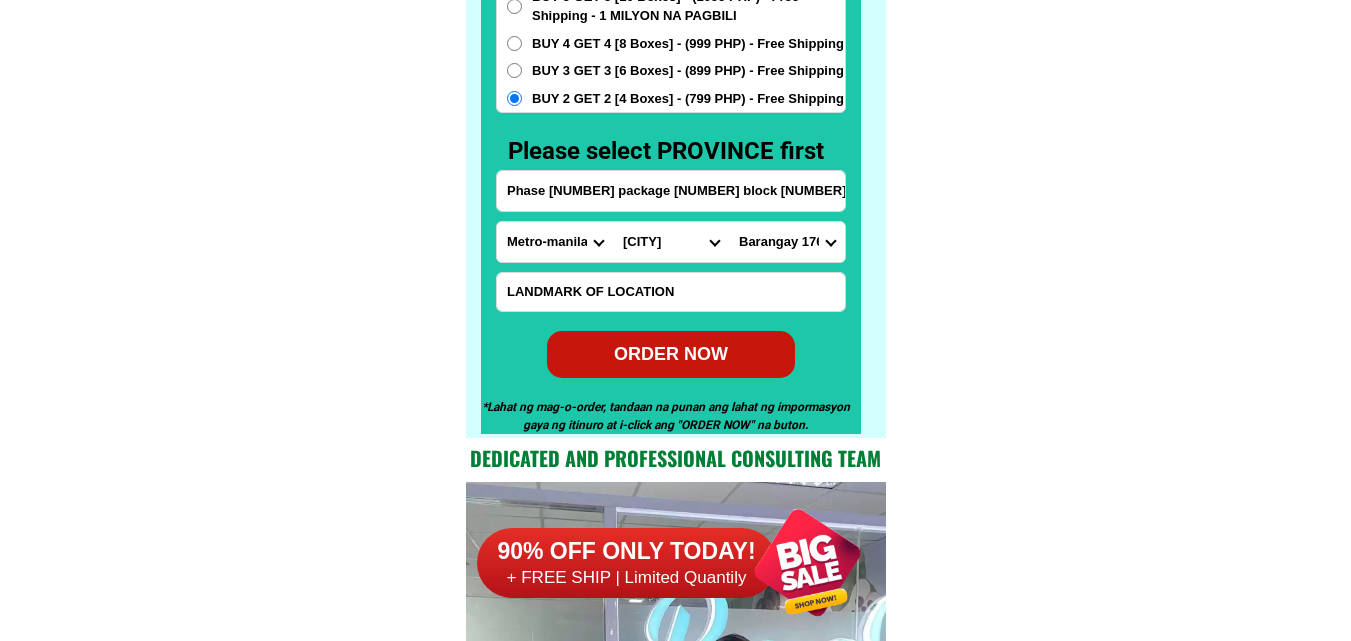 scroll, scrollTop: 15846, scrollLeft: 0, axis: vertical 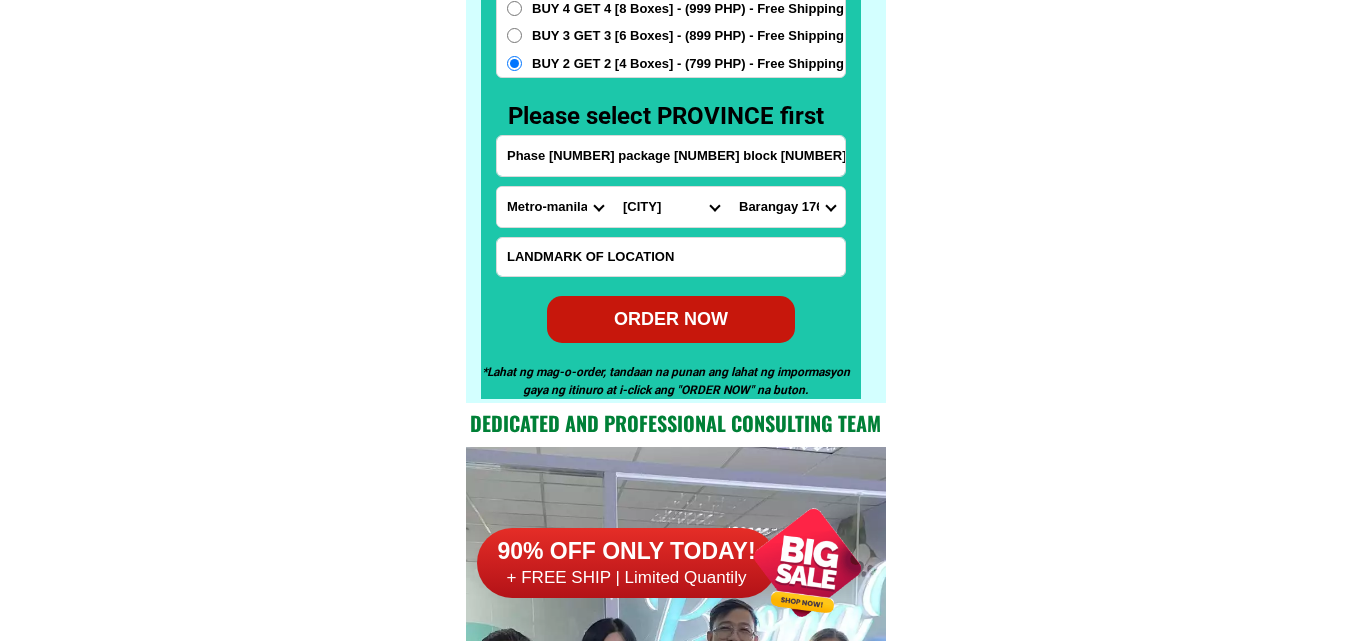 click on "ORDER NOW" at bounding box center (671, 319) 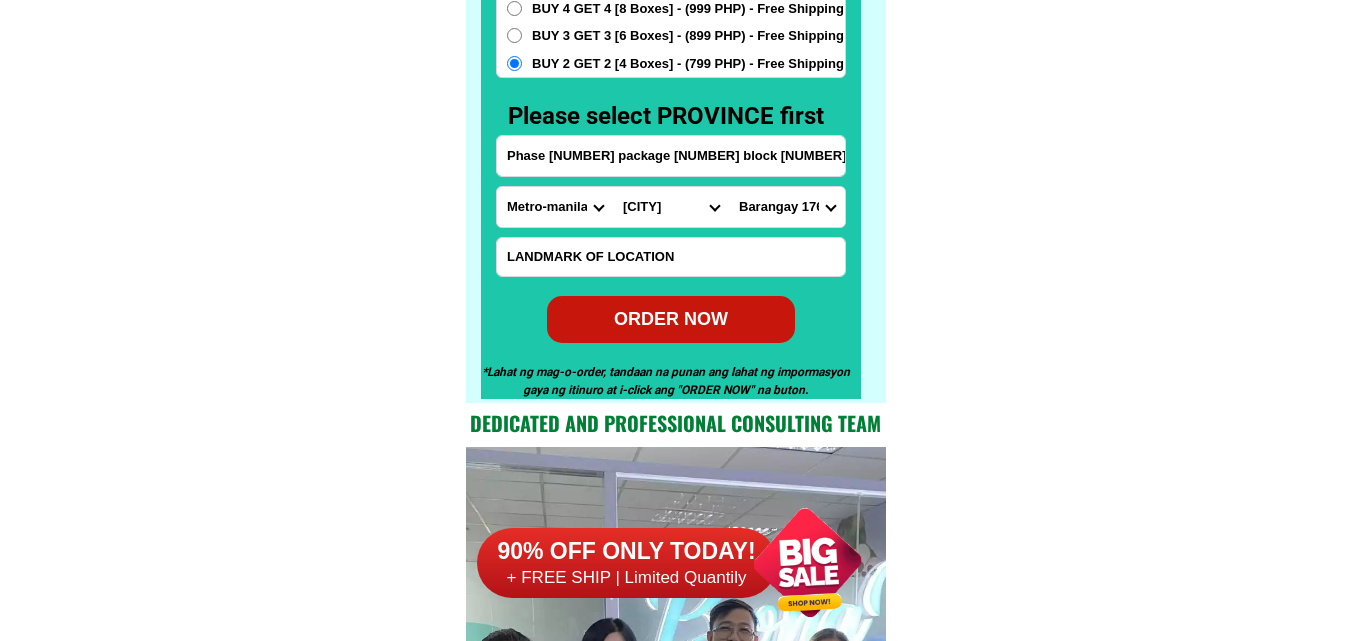 radio on "true" 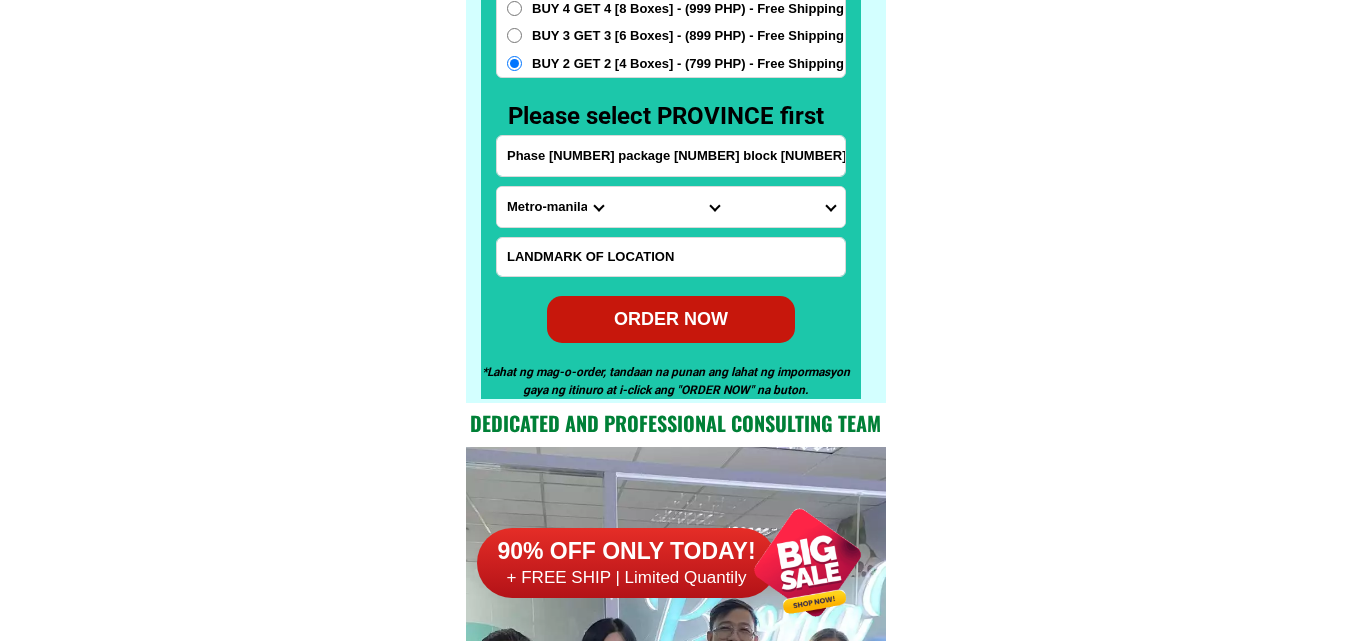 radio on "true" 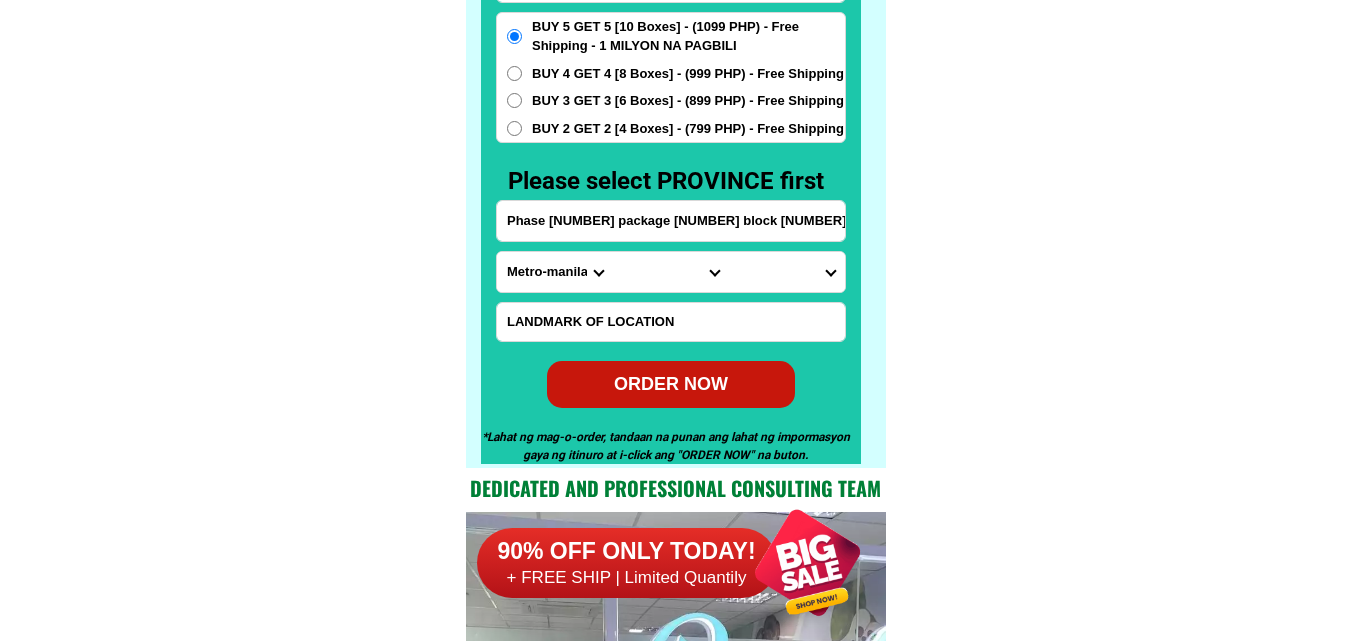 scroll, scrollTop: 15746, scrollLeft: 0, axis: vertical 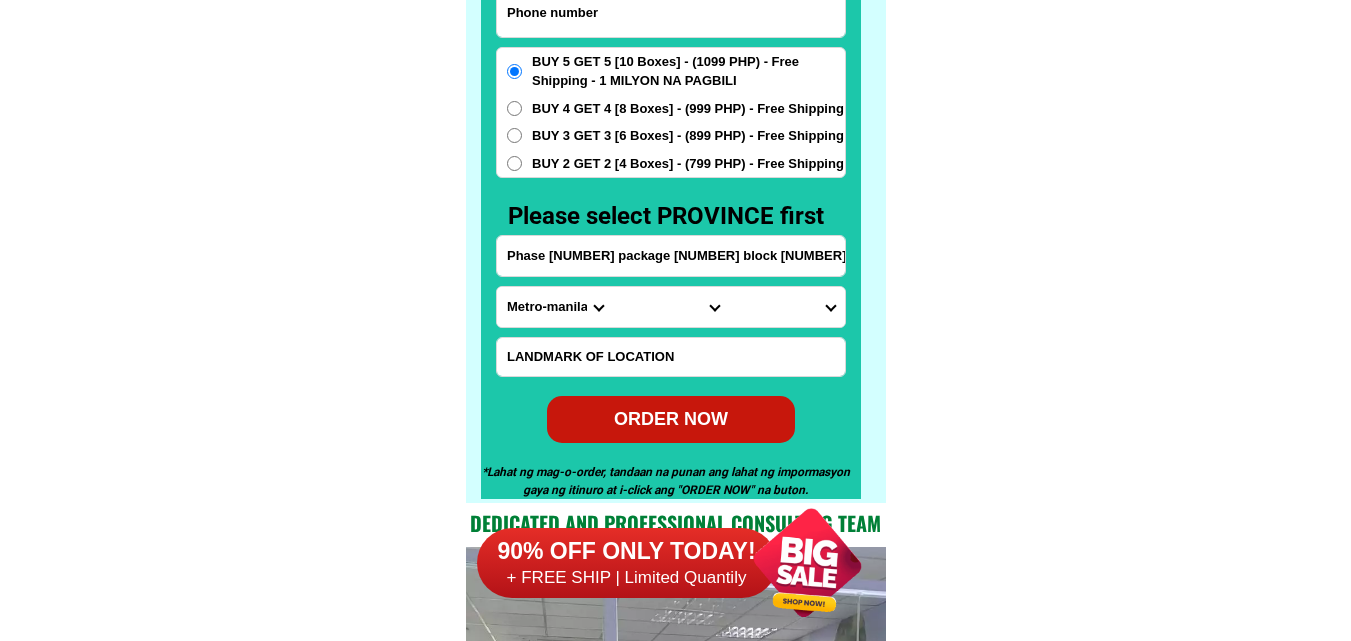 paste on "[PHONE]" 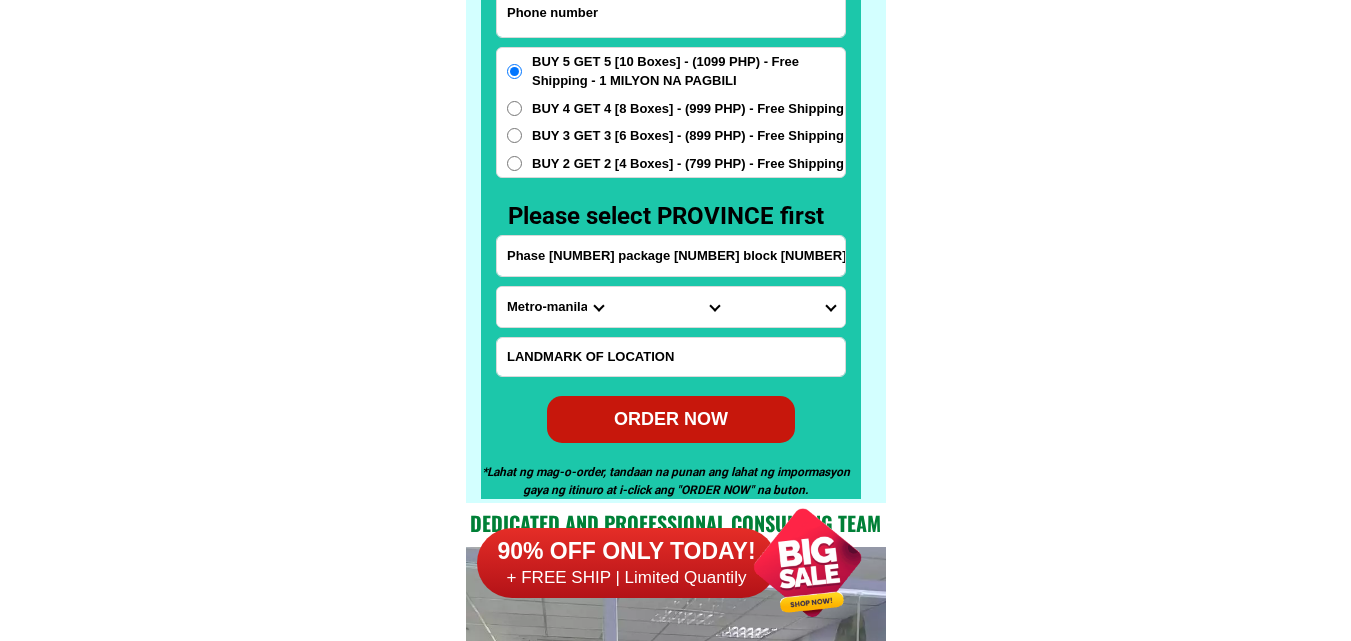 drag, startPoint x: 636, startPoint y: 26, endPoint x: 631, endPoint y: 35, distance: 10.29563 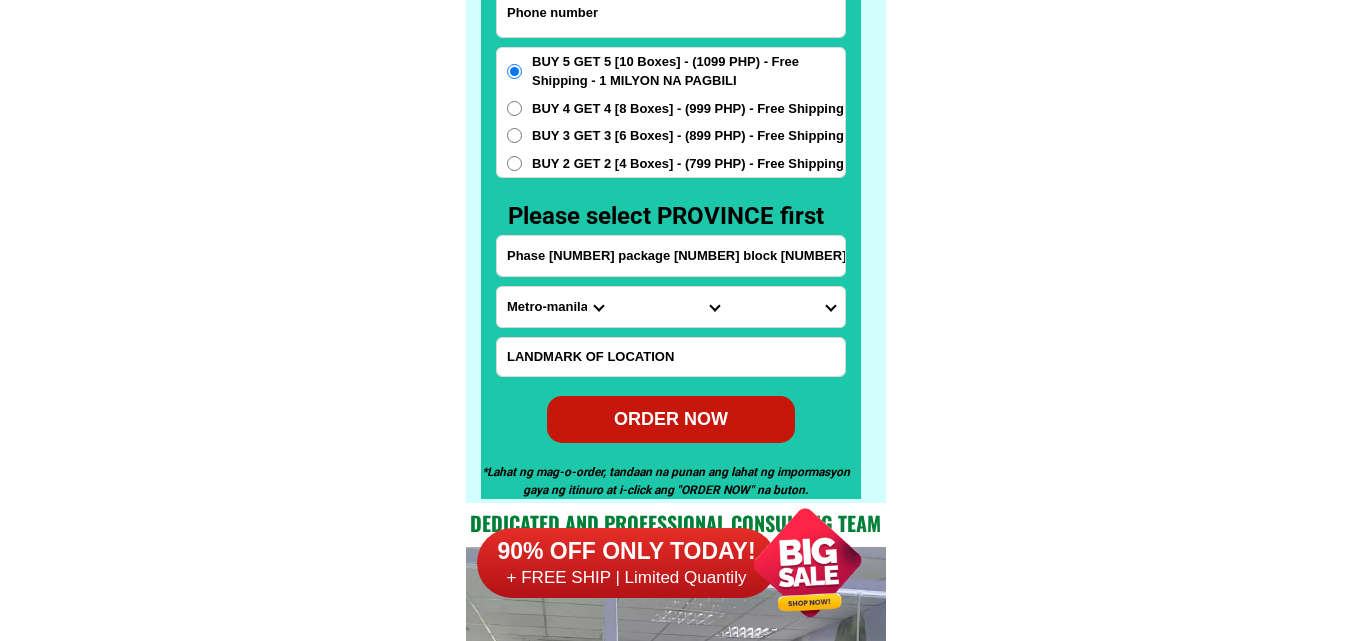 click at bounding box center [671, 12] 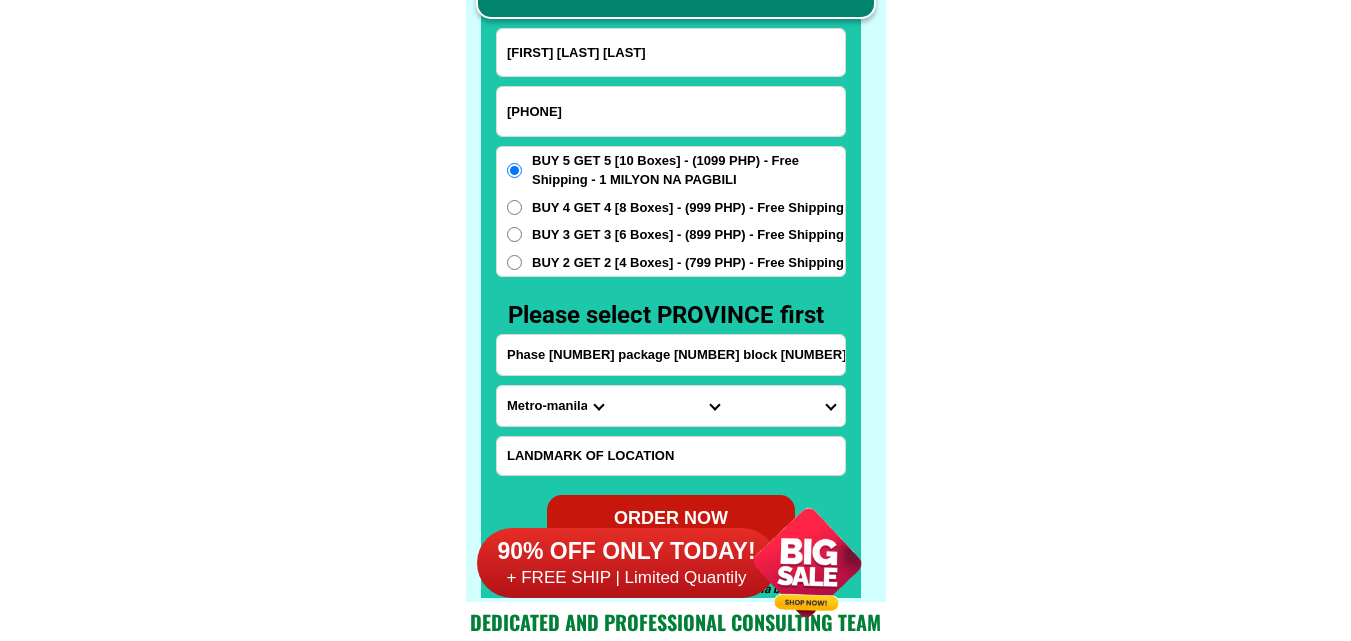 scroll, scrollTop: 15646, scrollLeft: 0, axis: vertical 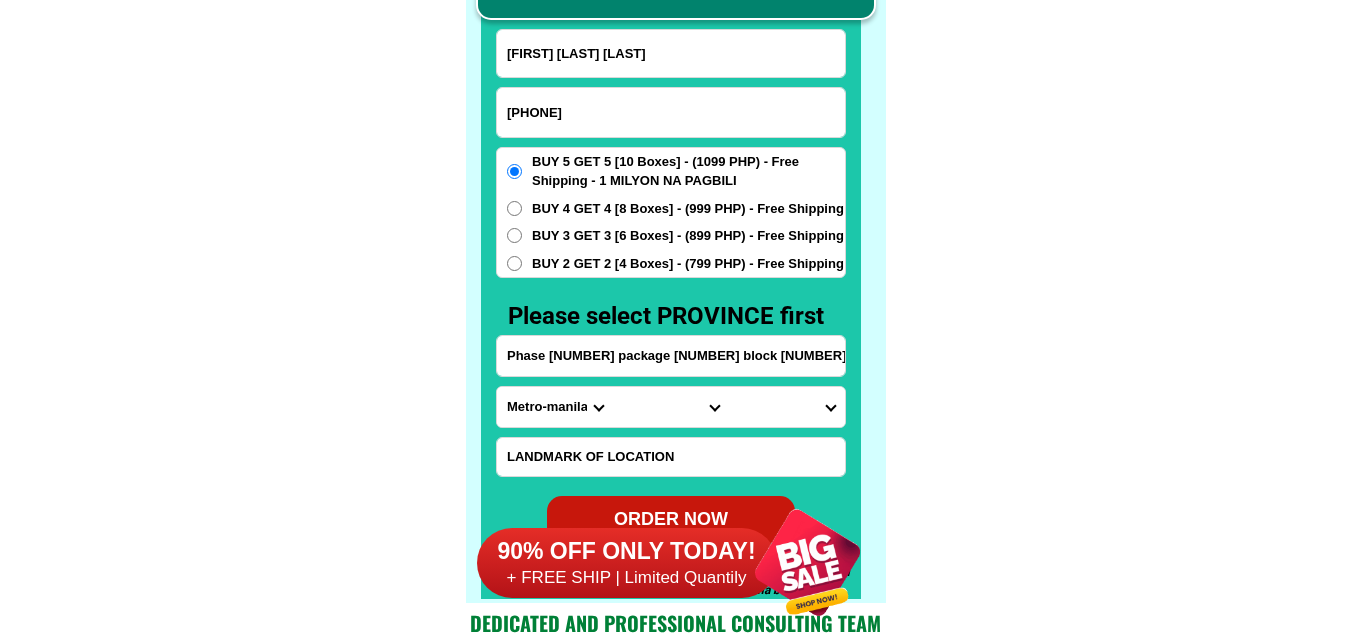 click on "[PHONE]" at bounding box center [671, 112] 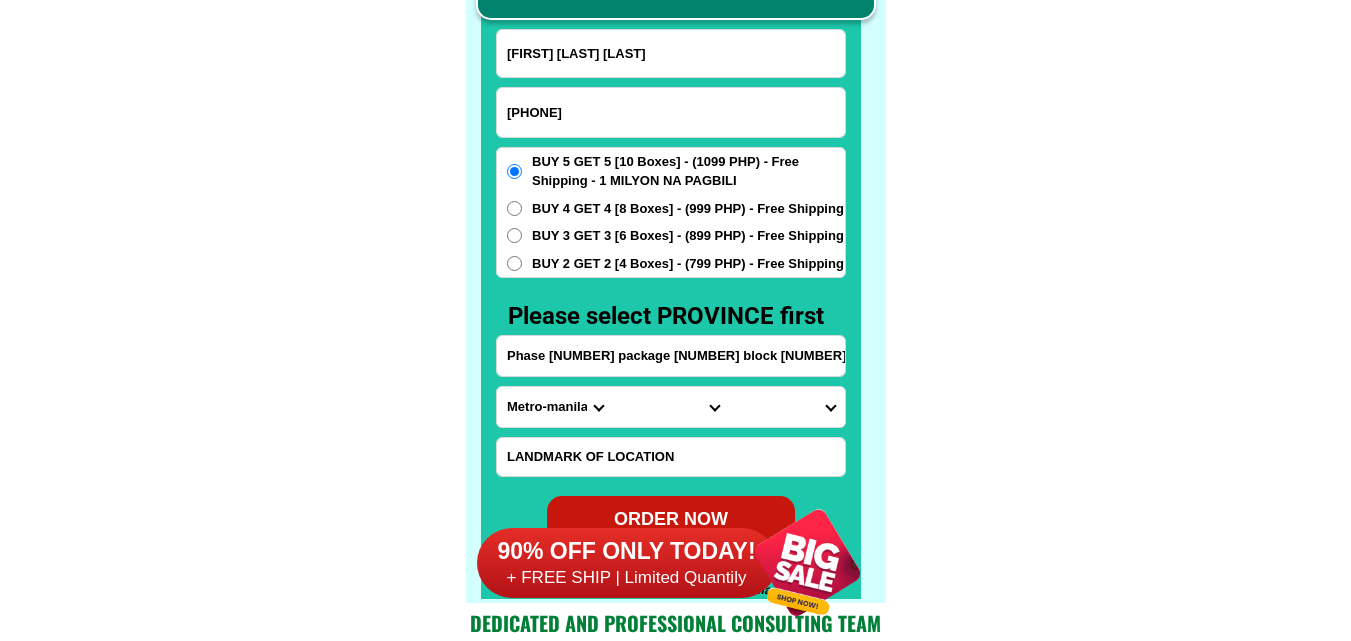 click on "[PHONE]" at bounding box center (671, 112) 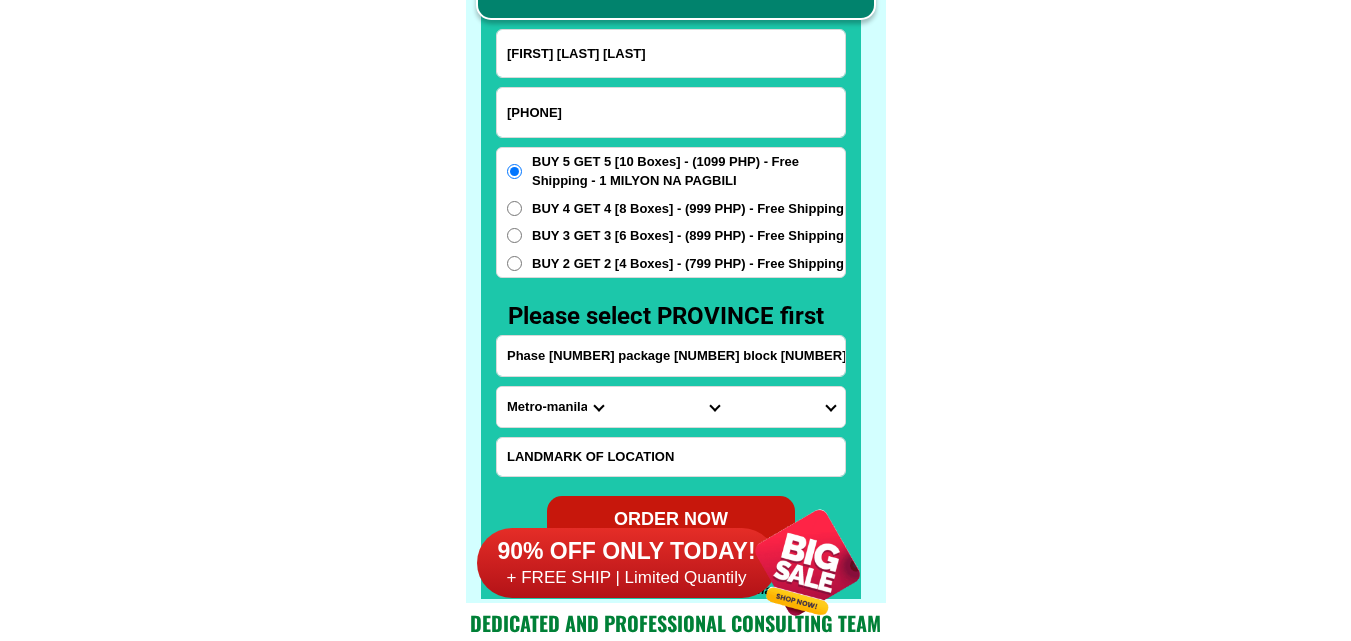 type on "[PHONE]" 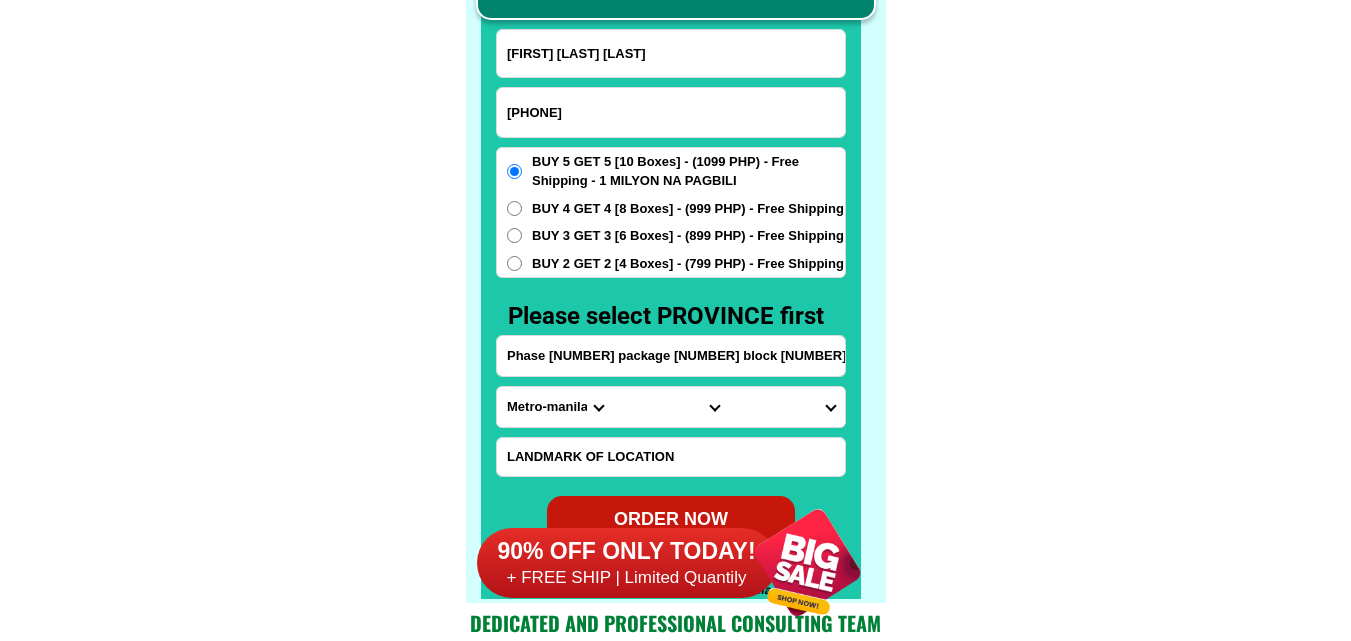 click on "FREE SHIPPING NATIONWIDE Contact Review Introduction Product BONA VITA COFFEE Comprehensive health protection solution
Research by Dr. Willie Ong and Dr. Liza Ong ✅ 𝙰𝚗𝚝𝚒 𝙲𝚊𝚗𝚌𝚎𝚛 ✅ 𝙰𝚗𝚝𝚒 𝚂𝚝𝚛𝚘𝚔𝚎
✅ 𝙰𝚗𝚝𝚒 𝙳𝚒𝚊𝚋𝚎𝚝𝚒𝚌 ✅ 𝙳𝚒𝚊𝚋𝚎𝚝𝚎𝚜 FAKE VS ORIGINAL Noon: nagkaroon ng cancer, hindi makalakad ng normal pagkatapos: uminom ng Bonavita dalawang beses sa isang araw, maaaring maglakad nang mag-isa, bawasan ang mga sintomas ng kanser The product has been certified for
safety and effectiveness Prevent and combat signs of diabetes, hypertension, and cardiovascular diseases Helps strengthen bones and joints Prevent cancer Reduce excess fat Anti-aging BONAVITA CAFE WITH HYDROLYZED COLLAGEN Enemy of the cause of disease LIZA ONG Doc Nutrition Department of Philippines General Hospital shared that BONA VITA CAFE sprouts are the panacea in anti - aging and anti-disease. Start After 1 week" at bounding box center [675, -6201] 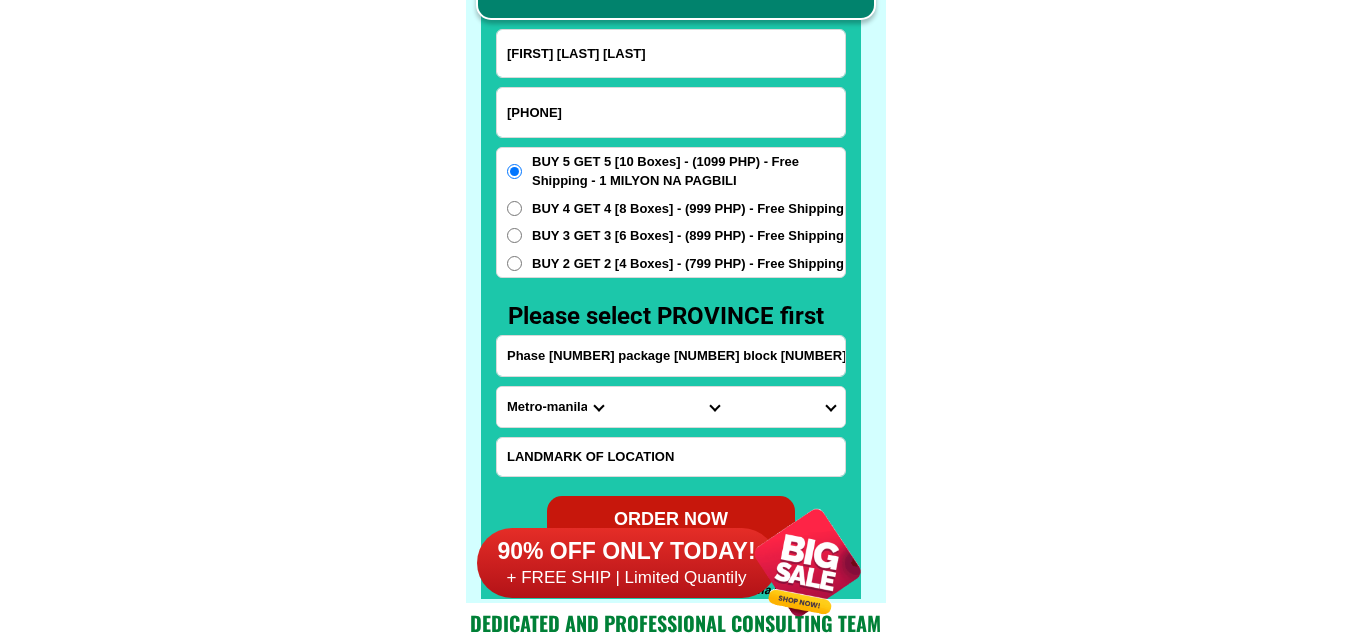 click on "[FIRST] [LAST] [LAST]" at bounding box center [671, 53] 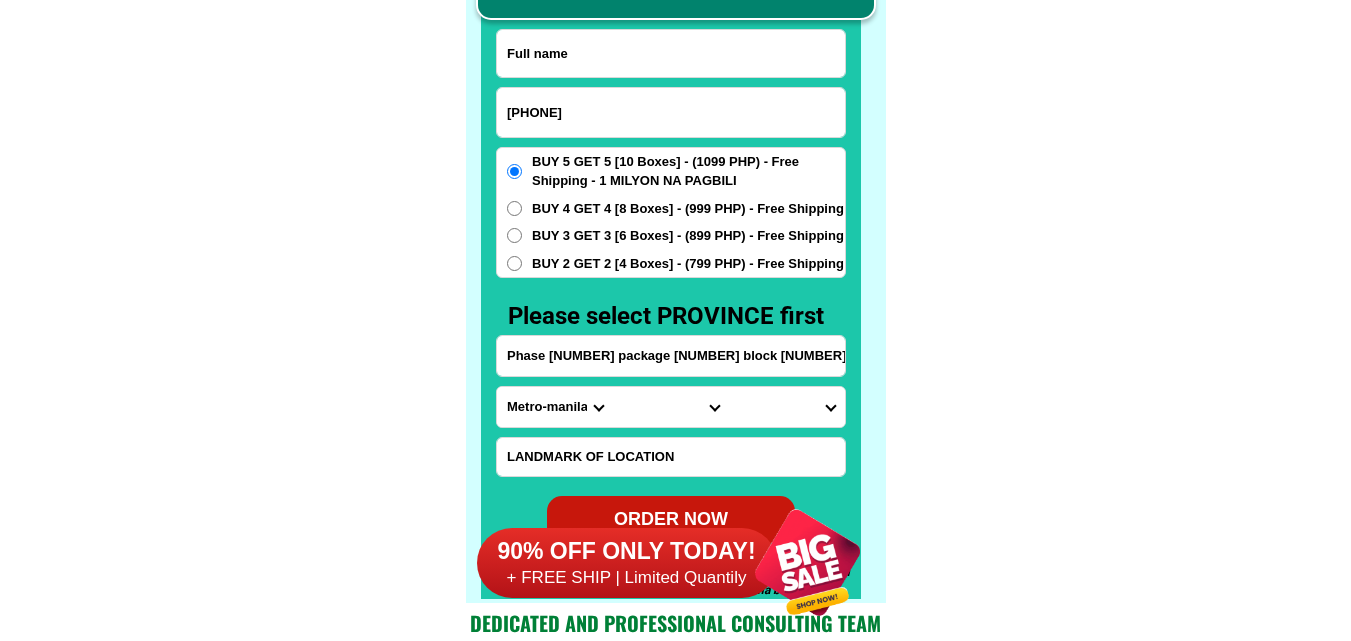paste on "[FIRST] [LAST]" 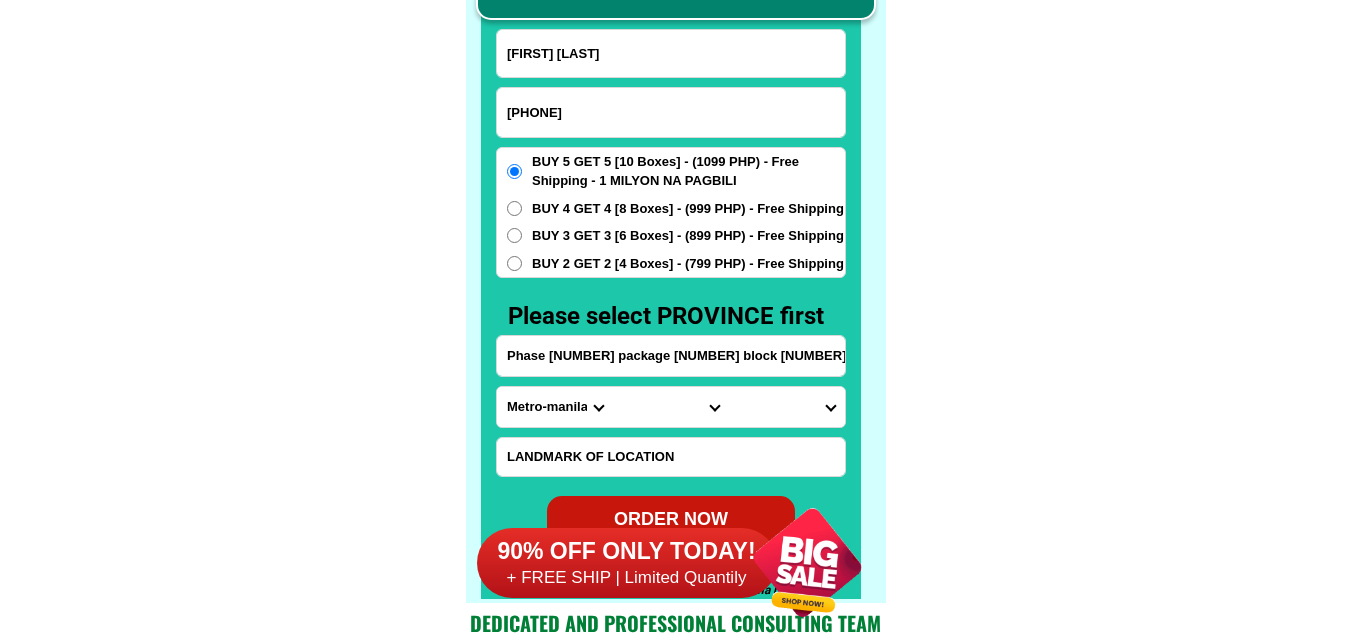 type on "[FIRST] [LAST]" 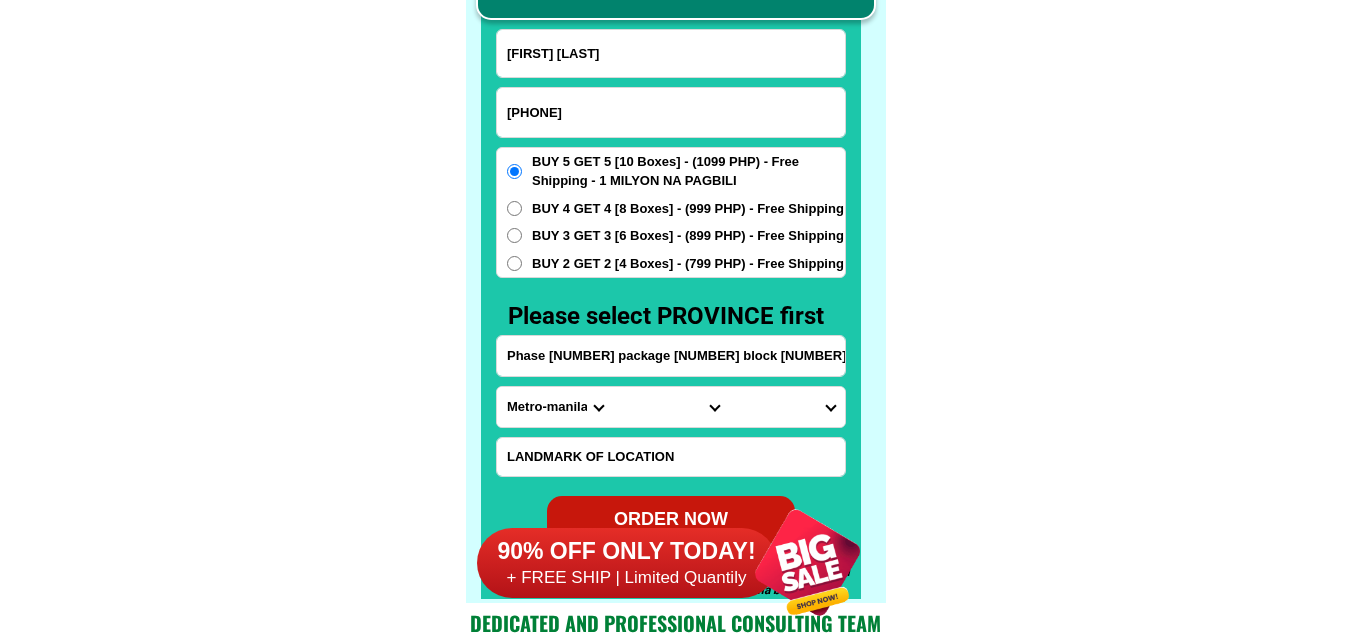 drag, startPoint x: 616, startPoint y: 206, endPoint x: 601, endPoint y: 260, distance: 56.044624 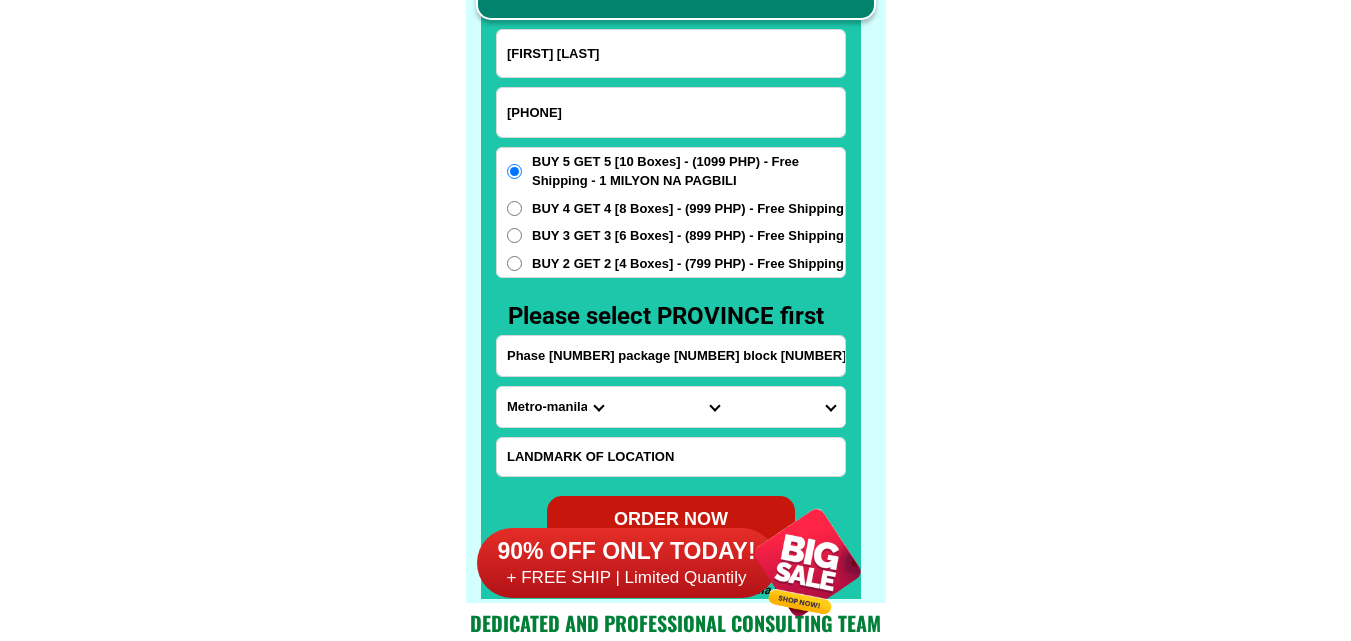 click on "BUY 4 GET 4 [8 Boxes] - (999 PHP) - Free Shipping" at bounding box center [688, 209] 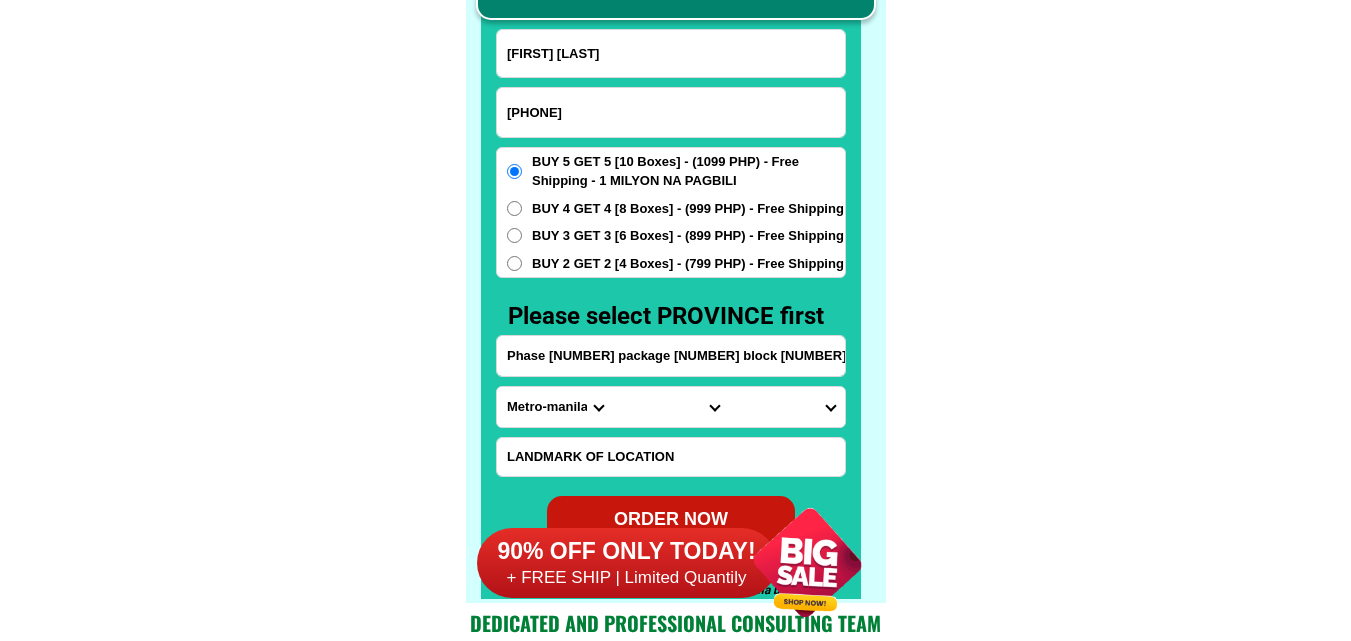 click on "BUY 4 GET 4 [8 Boxes] - (999 PHP) - Free Shipping" at bounding box center (514, 208) 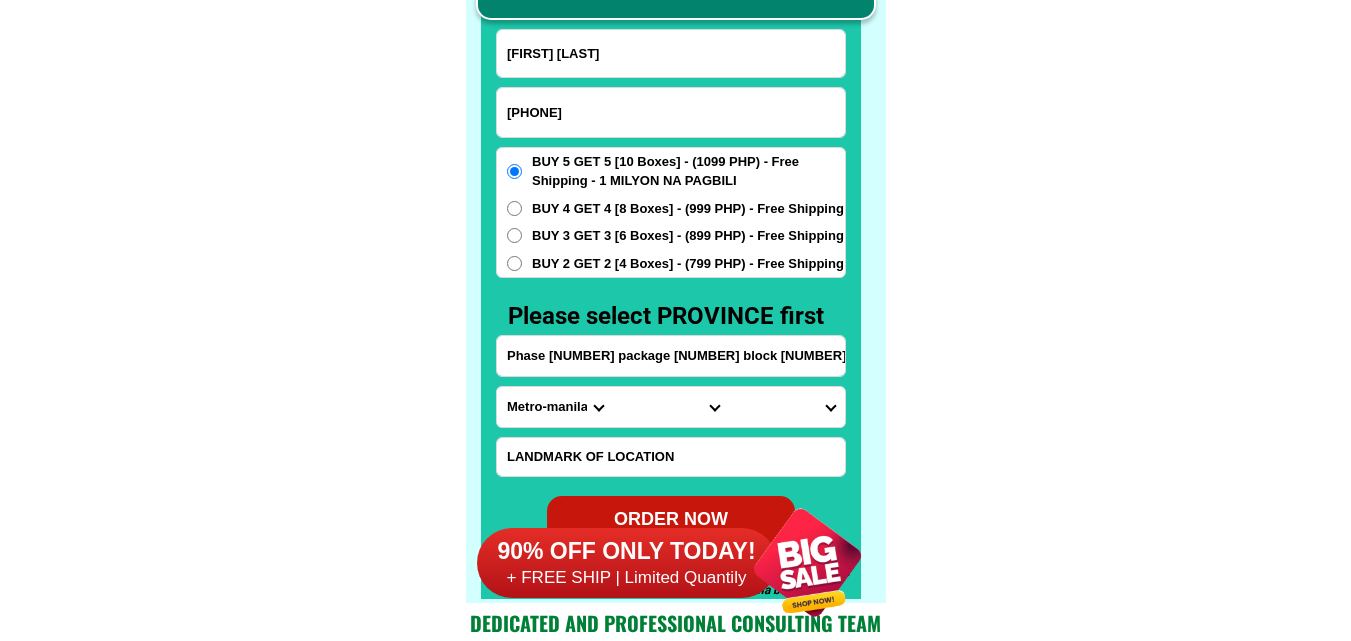 radio on "true" 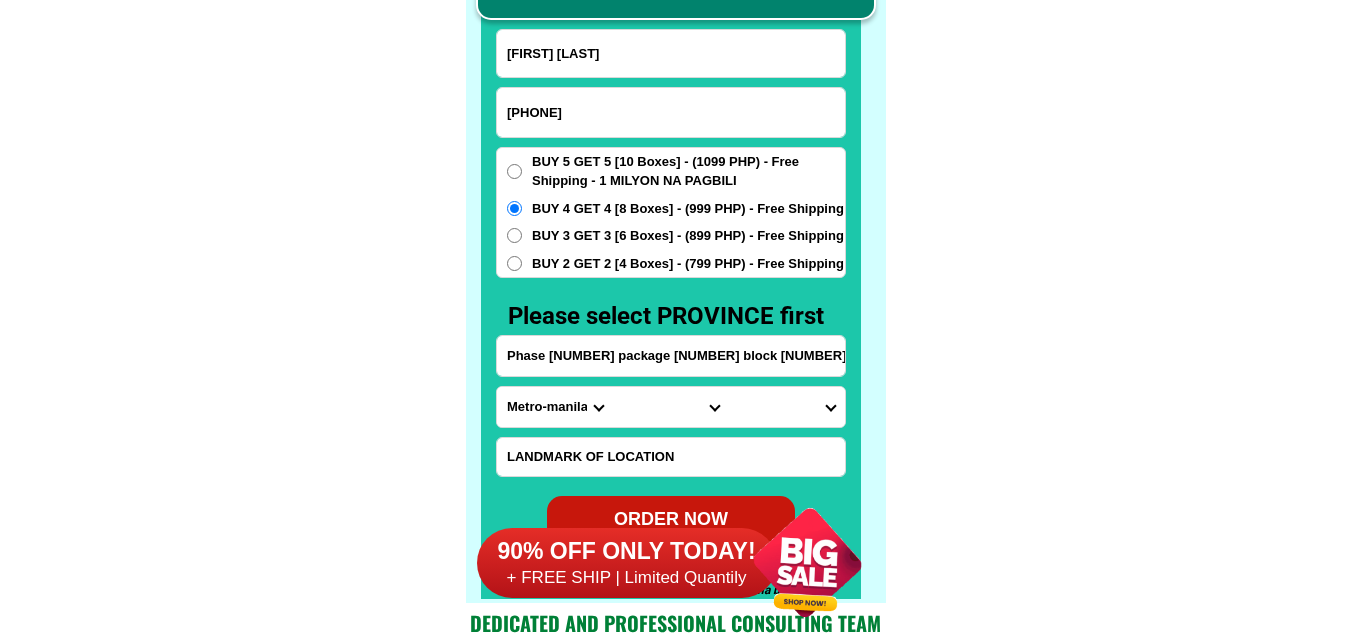 click on "Phase [NUMBER] package [NUMBER] block [NUMBER] lot [NUMBER] [BARANGAY] [CITY] tapat ng Purple Vapehub malapit kme sa holiday Iland. yong buywGet [PRICE]" at bounding box center [671, 356] 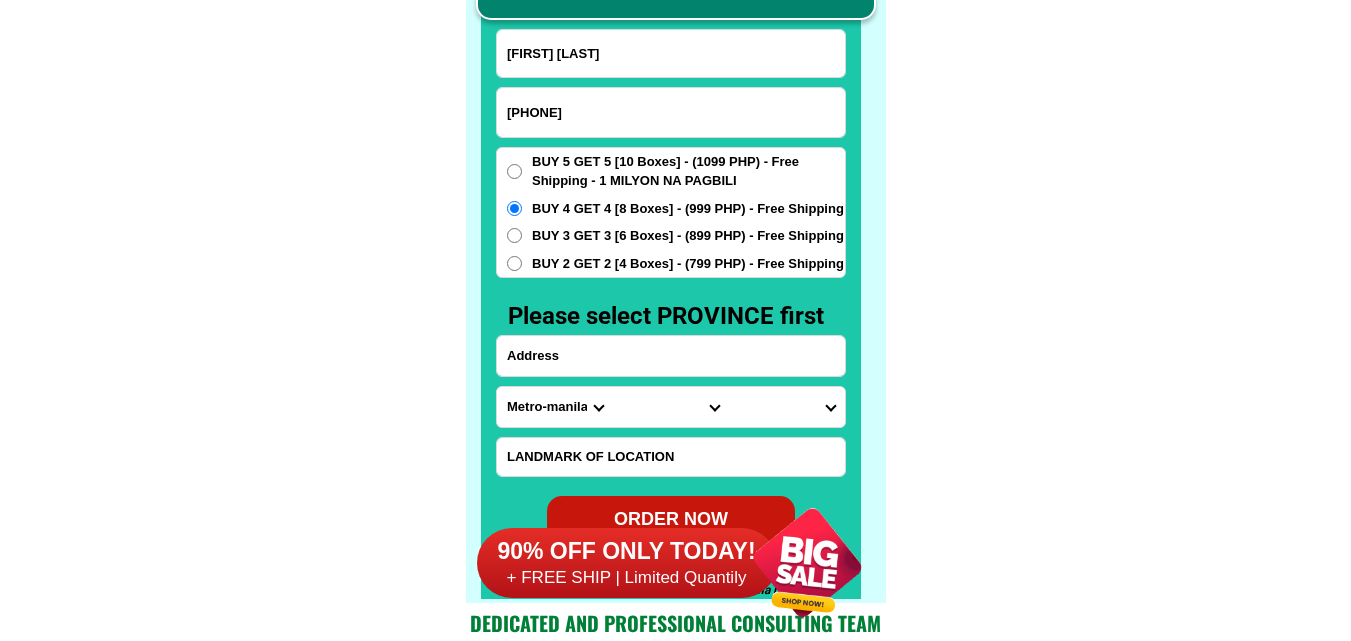 paste on "[BARANGAY] [BARANGAY] Sitio North Dalingo, [CITY] [PROVINCE], Beside Huggies place. along Bypass Road." 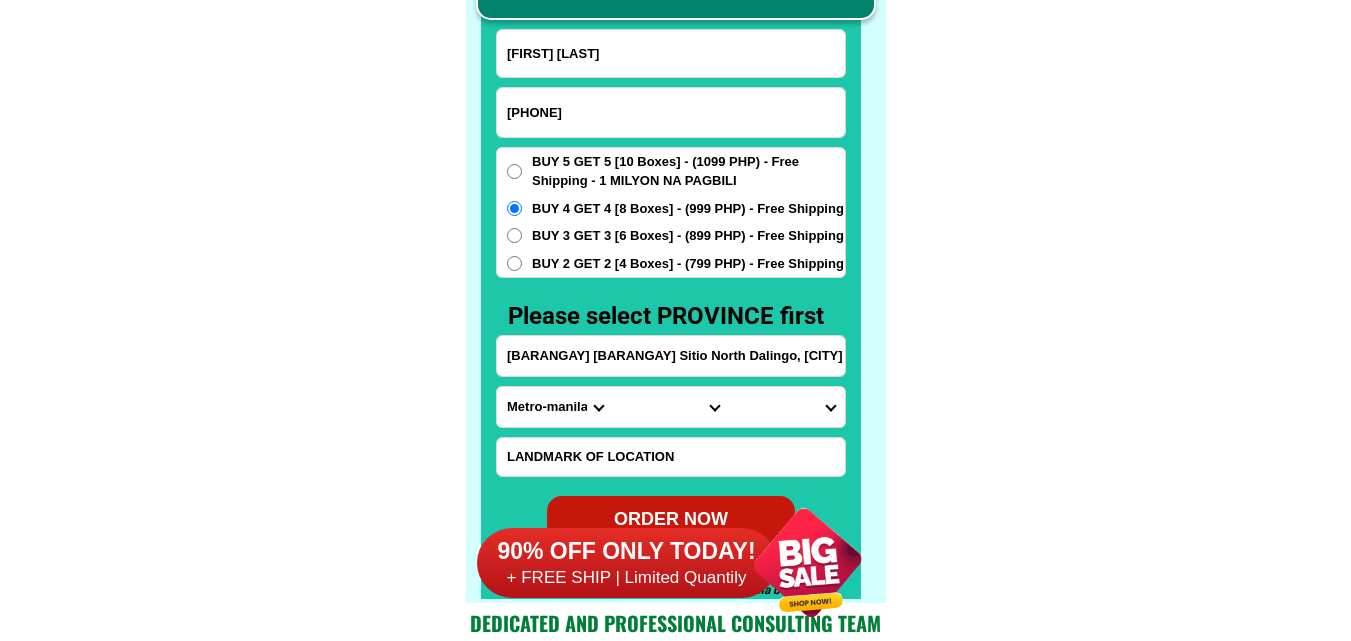 scroll, scrollTop: 0, scrollLeft: 272, axis: horizontal 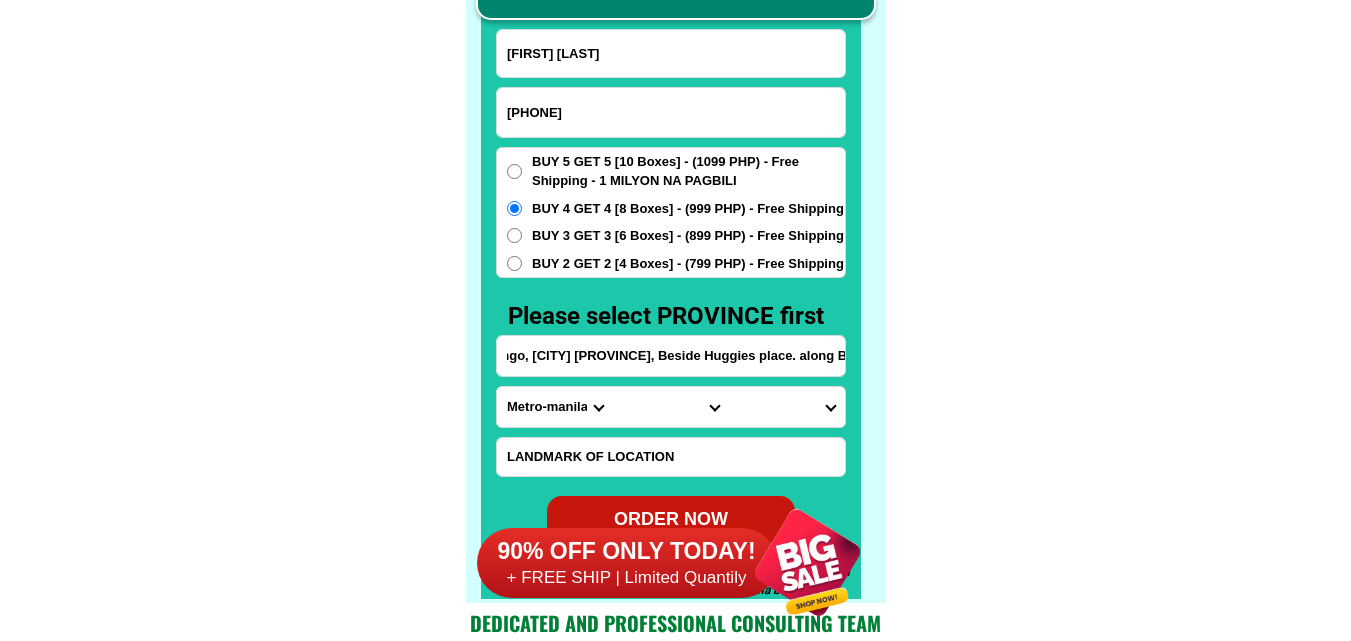 type on "[BARANGAY] [BARANGAY] Sitio North Dalingo, [CITY] [PROVINCE], Beside Huggies place. along Bypass Road." 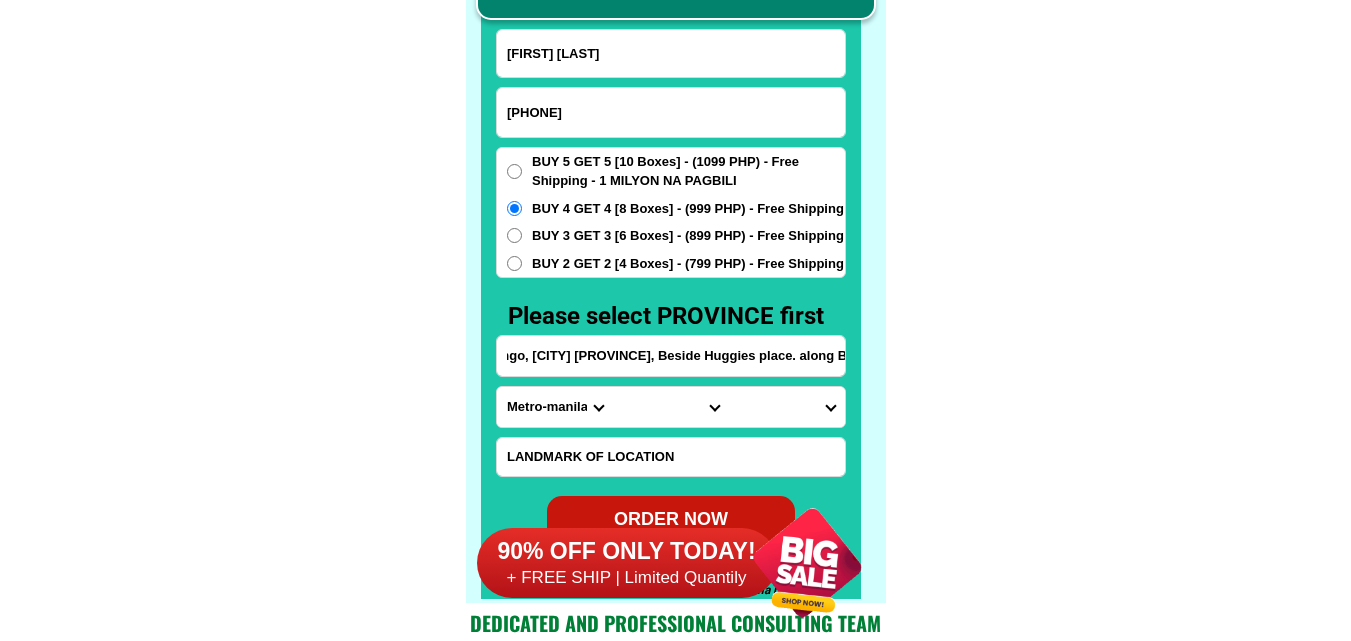 scroll, scrollTop: 0, scrollLeft: 0, axis: both 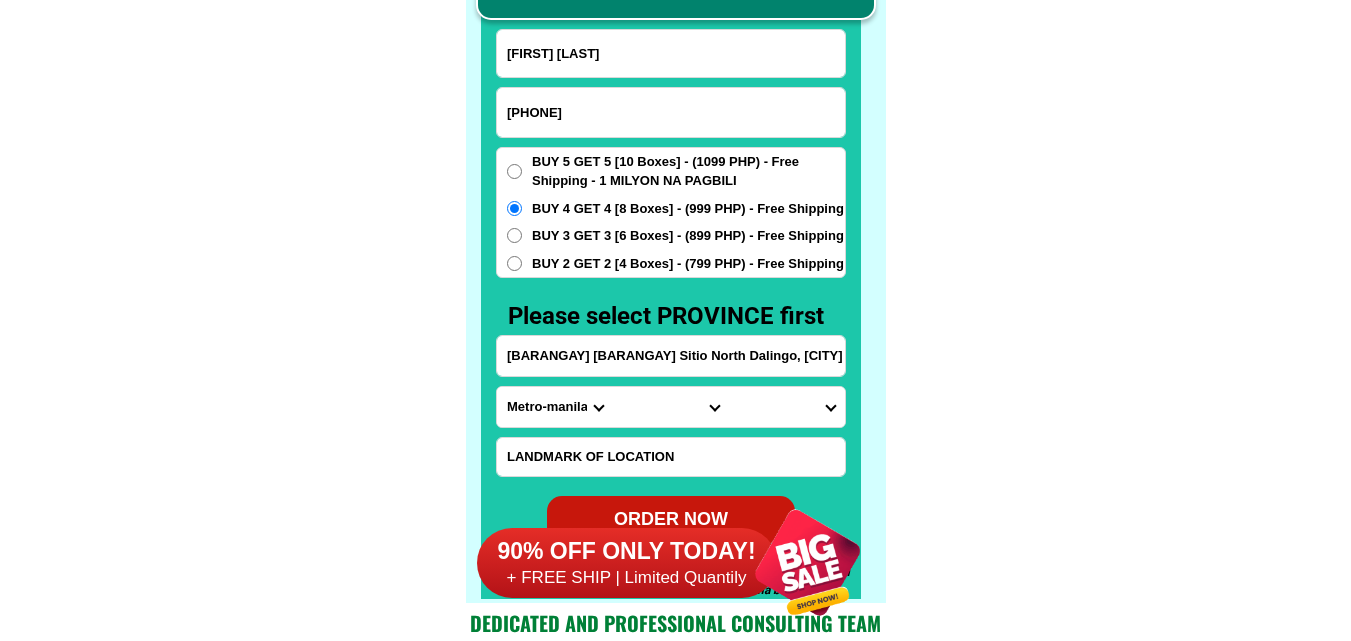 click on "Province Abra Agusan-del-norte Agusan-del-sur Aklan Albay Antique Apayao Aurora Basilan Bataan Batanes Batangas Benguet Biliran Bohol Bukidnon Bulacan Cagayan Camarines-norte Camarines-sur Camiguin Capiz Catanduanes Cavite Cebu Cotabato Davao-de-oro Davao-del-norte Davao-del-sur Davao-occidental Davao-oriental Dinagat-islands Eastern-samar Guimaras Ifugao Ilocos-norte Ilocos-sur Iloilo Isabela Kalinga La-union Laguna Lanao-del-norte Lanao-del-sur Leyte Maguindanao Marinduque Masbate Metro-manila Misamis-occidental Misamis-oriental Mountain-province Negros-occidental Negros-oriental Northern-samar Nueva-ecija Nueva-vizcaya Occidental-mindoro Oriental-mindoro Palawan Pampanga Pangasinan Quezon Quirino Rizal Romblon Sarangani Siquijor Sorsogon South-cotabato Southern-leyte Sultan-kudarat Sulu Surigao-del-norte Surigao-del-sur Tarlac Tawi-tawi Western-samar Zambales Zamboanga-del-norte Zamboanga-del-sur Zamboanga-sibugay" at bounding box center [555, 407] 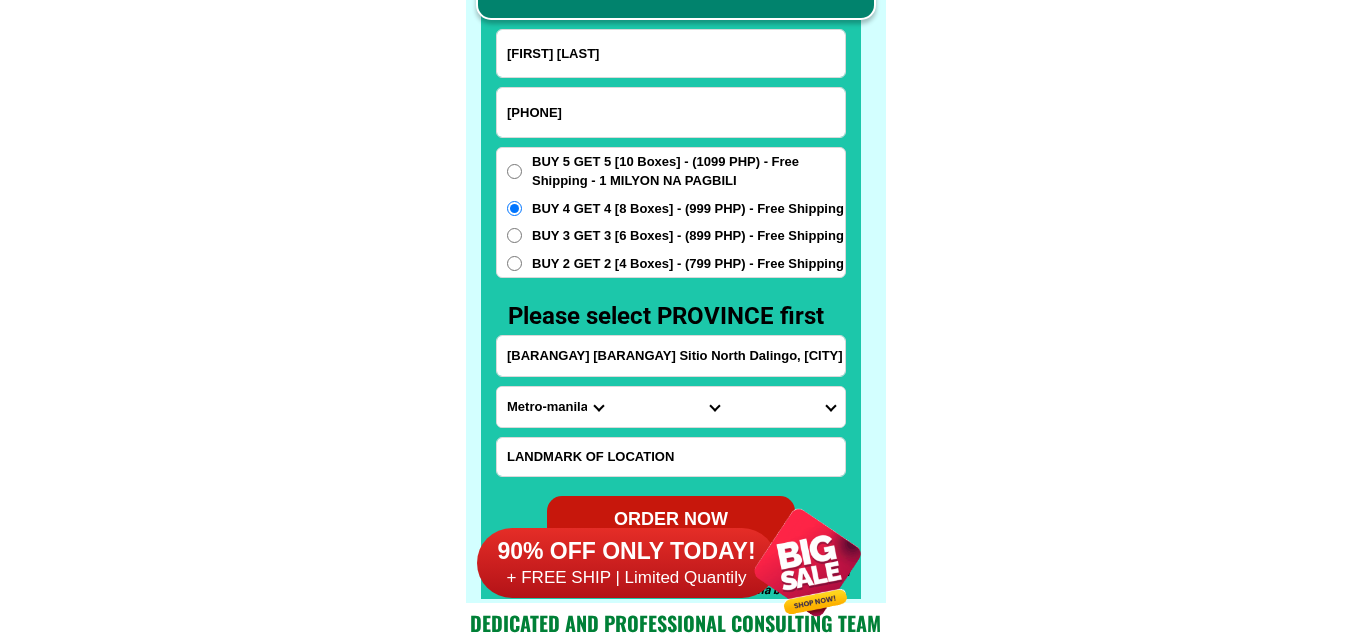 select on "63_32" 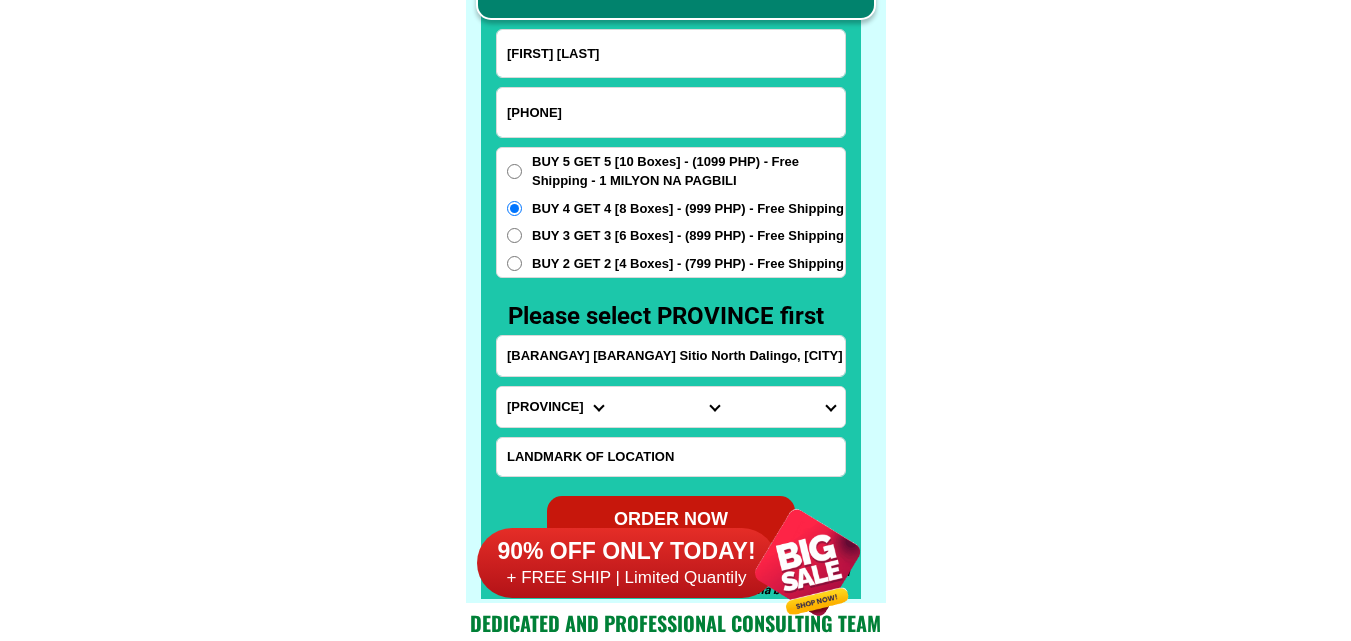click on "Province Abra Agusan-del-norte Agusan-del-sur Aklan Albay Antique Apayao Aurora Basilan Bataan Batanes Batangas Benguet Biliran Bohol Bukidnon Bulacan Cagayan Camarines-norte Camarines-sur Camiguin Capiz Catanduanes Cavite Cebu Cotabato Davao-de-oro Davao-del-norte Davao-del-sur Davao-occidental Davao-oriental Dinagat-islands Eastern-samar Guimaras Ifugao Ilocos-norte Ilocos-sur Iloilo Isabela Kalinga La-union Laguna Lanao-del-norte Lanao-del-sur Leyte Maguindanao Marinduque Masbate Metro-manila Misamis-occidental Misamis-oriental Mountain-province Negros-occidental Negros-oriental Northern-samar Nueva-ecija Nueva-vizcaya Occidental-mindoro Oriental-mindoro Palawan Pampanga Pangasinan Quezon Quirino Rizal Romblon Sarangani Siquijor Sorsogon South-cotabato Southern-leyte Sultan-kudarat Sulu Surigao-del-norte Surigao-del-sur Tarlac Tawi-tawi Western-samar Zambales Zamboanga-del-norte Zamboanga-del-sur Zamboanga-sibugay" at bounding box center [555, 407] 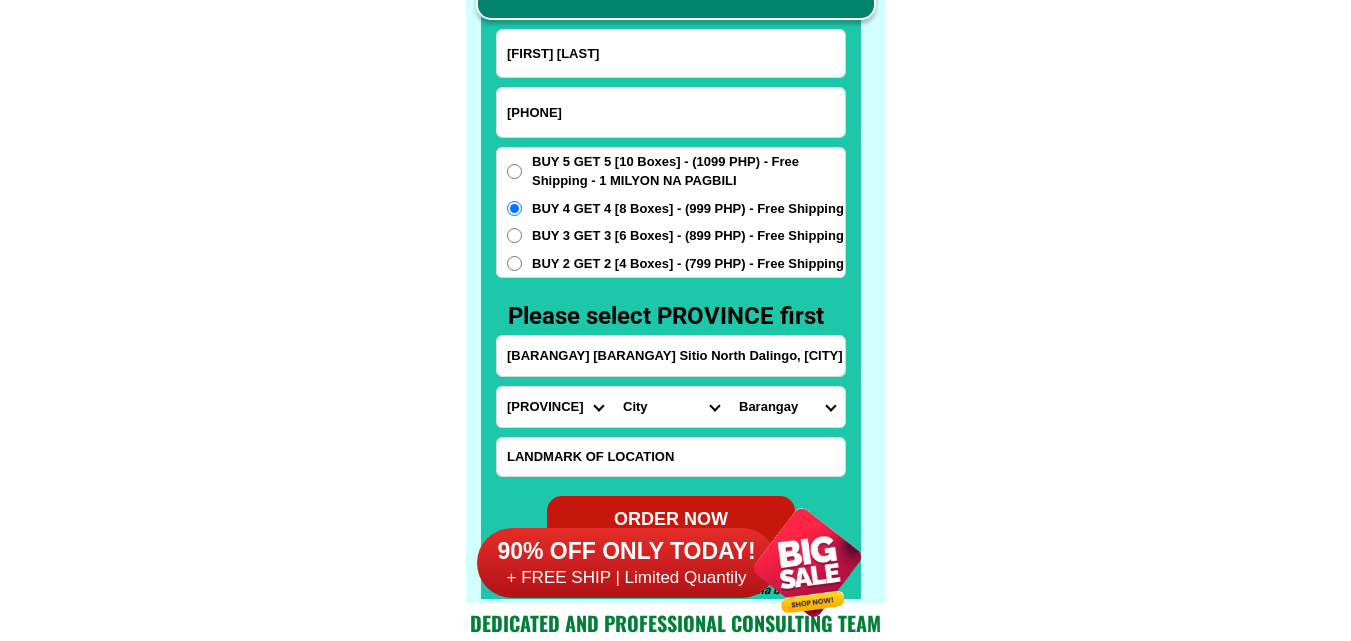 click on "City [CITY] [CITY] [CITY] [CITY] [CITY] [CITY] [PROVINCE]-[CITY] [PROVINCE]-[CITY] [PROVINCE]-[CITY] [PROVINCE]-[CITY] [PROVINCE]-[CITY] [PROVINCE]-[CITY] [PROVINCE] [CITY] [CITY] [CITY] [CITY] [CITY] [CITY] [CITY] [CITY] [CITY] [CITY]" at bounding box center (671, 407) 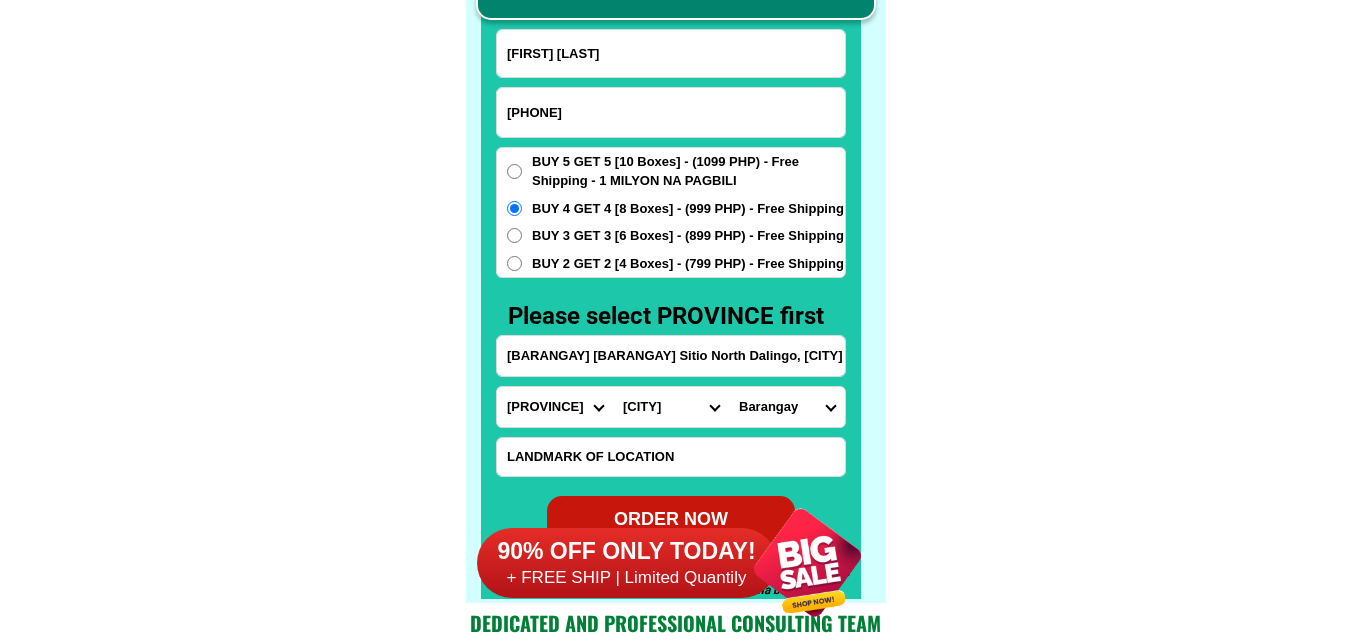 click on "City [CITY] [CITY] [CITY] [CITY] [CITY] [CITY] [PROVINCE]-[CITY] [PROVINCE]-[CITY] [PROVINCE]-[CITY] [PROVINCE]-[CITY] [PROVINCE]-[CITY] [PROVINCE]-[CITY] [PROVINCE] [CITY] [CITY] [CITY] [CITY] [CITY] [CITY] [CITY] [CITY] [CITY] [CITY]" at bounding box center [671, 407] 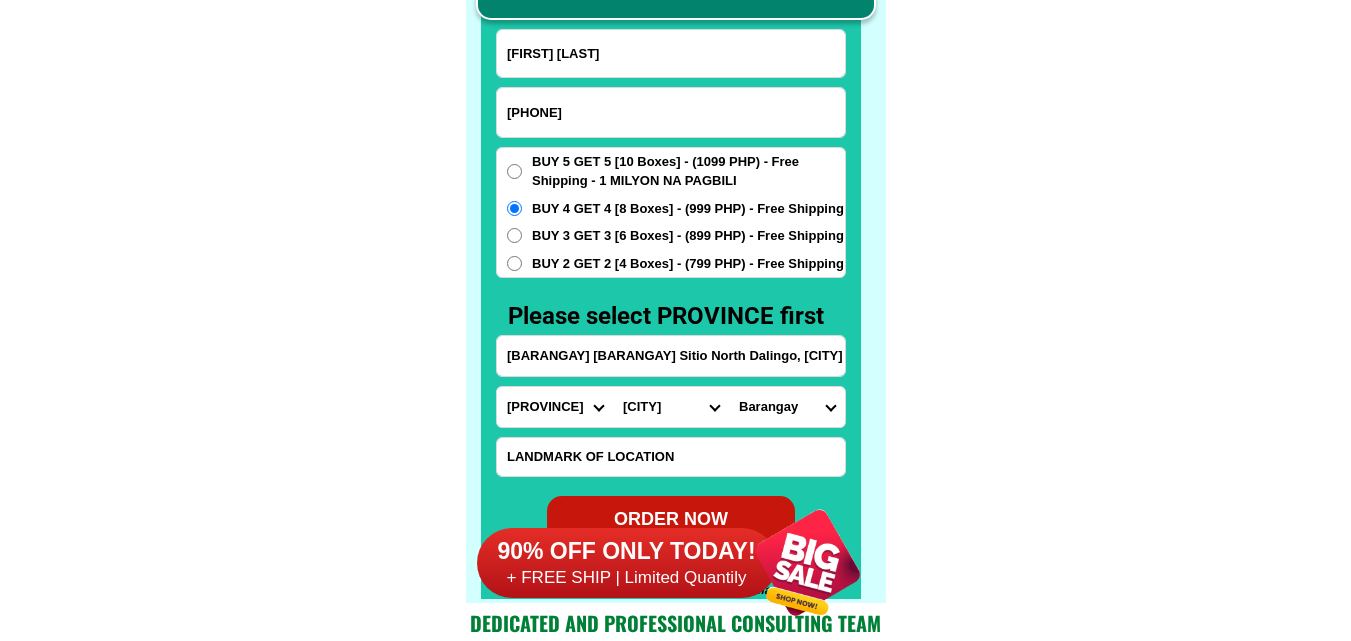 select on "63_327751" 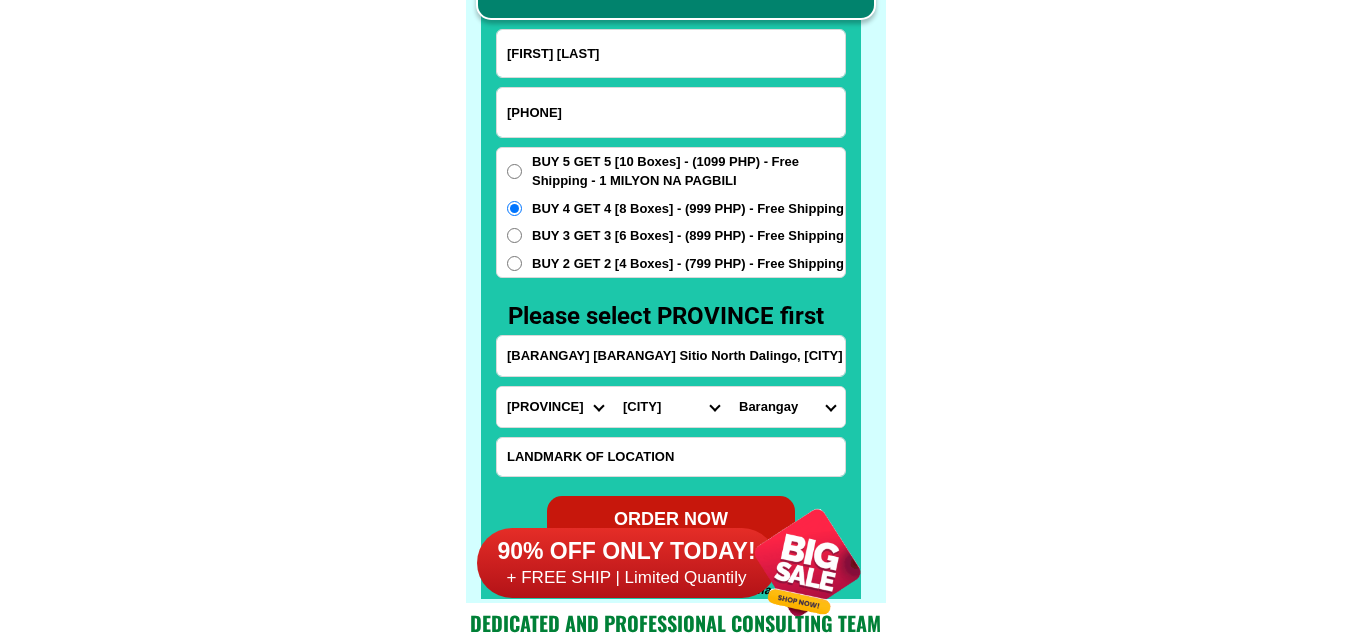 click on "City [CITY] [CITY] [CITY] [CITY] [CITY] [CITY] [PROVINCE]-[CITY] [PROVINCE]-[CITY] [PROVINCE]-[CITY] [PROVINCE]-[CITY] [PROVINCE]-[CITY] [PROVINCE]-[CITY] [PROVINCE] [CITY] [CITY] [CITY] [CITY] [CITY] [CITY] [CITY] [CITY] [CITY] [CITY]" at bounding box center (671, 407) 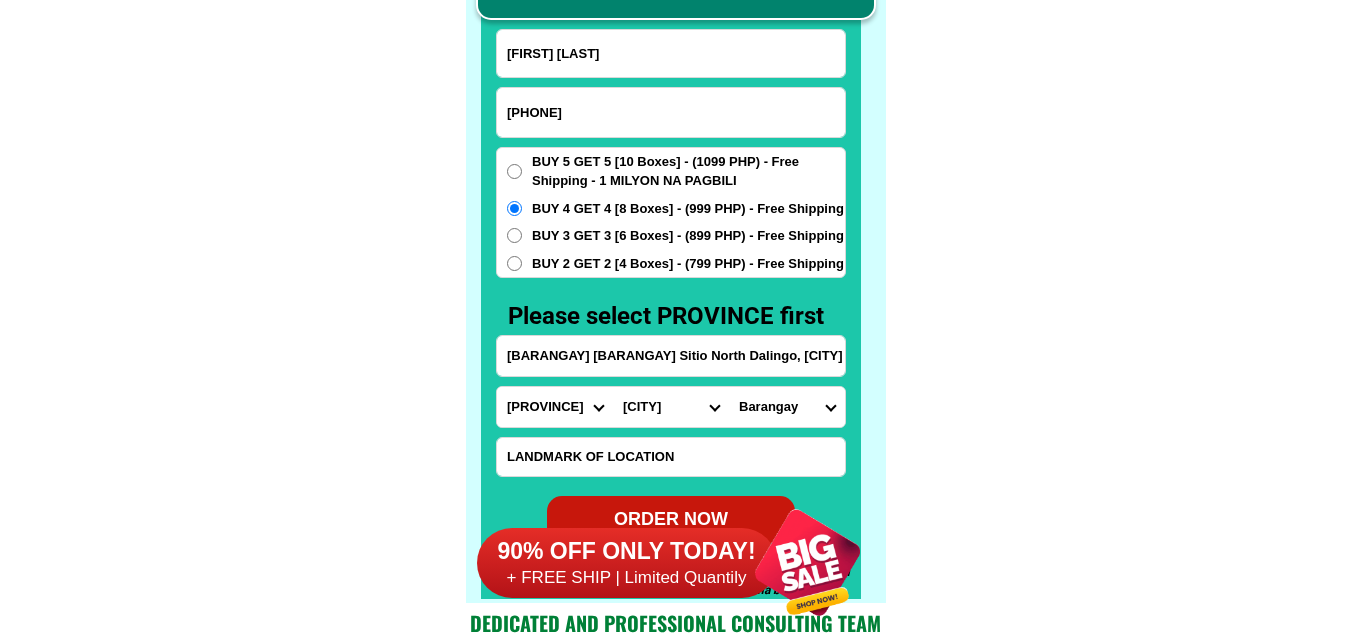 click on "[BARANGAY] [BARANGAY] [BARANGAY] [BARANGAY] [BARANGAY] [BARANGAY] [BARANGAY] [BARANGAY] [BARANGAY] [BARANGAY] [BARANGAY] [BARANGAY] [BARANGAY] [BARANGAY] [BARANGAY] [BARANGAY] [BARANGAY] [BARANGAY] [BARANGAY] [BARANGAY] [BARANGAY] [BARANGAY] [BARANGAY] [BARANGAY] [BARANGAY] [BARANGAY] [BARANGAY] [BARANGAY] [BARANGAY] [BARANGAY] [BARANGAY] [BARANGAY] [BARANGAY] [BARANGAY] [BARANGAY] [BARANGAY] [BARANGAY] [BARANGAY] [BARANGAY] [BARANGAY] [BARANGAY]" at bounding box center (787, 407) 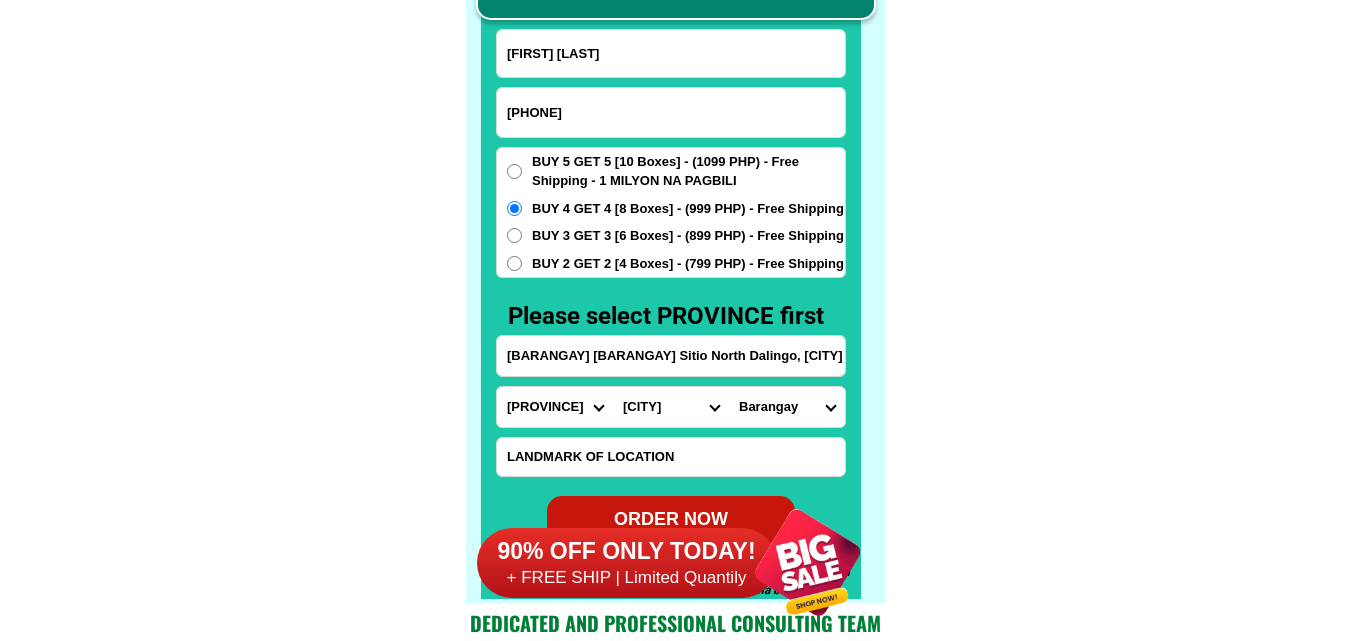 select on "63_32775159507" 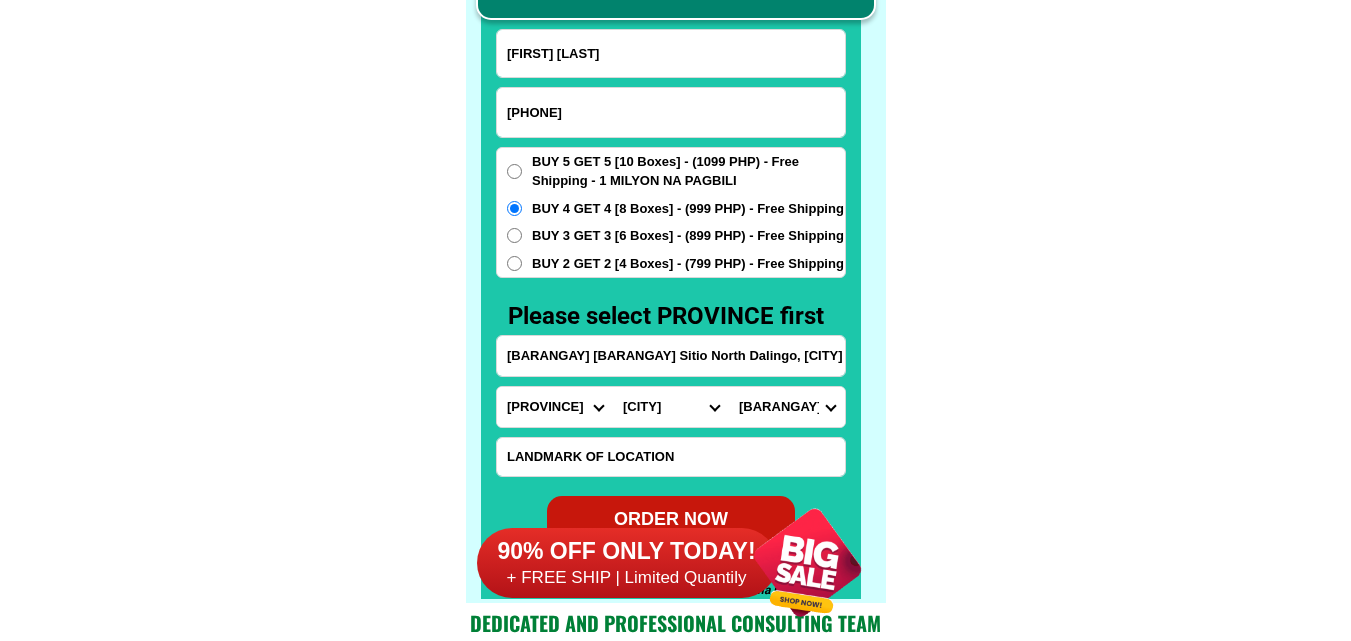 click on "[BARANGAY] [BARANGAY] [BARANGAY] [BARANGAY] [BARANGAY] [BARANGAY] [BARANGAY] [BARANGAY] [BARANGAY] [BARANGAY] [BARANGAY] [BARANGAY] [BARANGAY] [BARANGAY] [BARANGAY] [BARANGAY] [BARANGAY] [BARANGAY] [BARANGAY] [BARANGAY] [BARANGAY] [BARANGAY] [BARANGAY] [BARANGAY] [BARANGAY] [BARANGAY] [BARANGAY] [BARANGAY] [BARANGAY] [BARANGAY] [BARANGAY] [BARANGAY] [BARANGAY] [BARANGAY] [BARANGAY] [BARANGAY] [BARANGAY] [BARANGAY] [BARANGAY] [BARANGAY] [BARANGAY]" at bounding box center [787, 407] 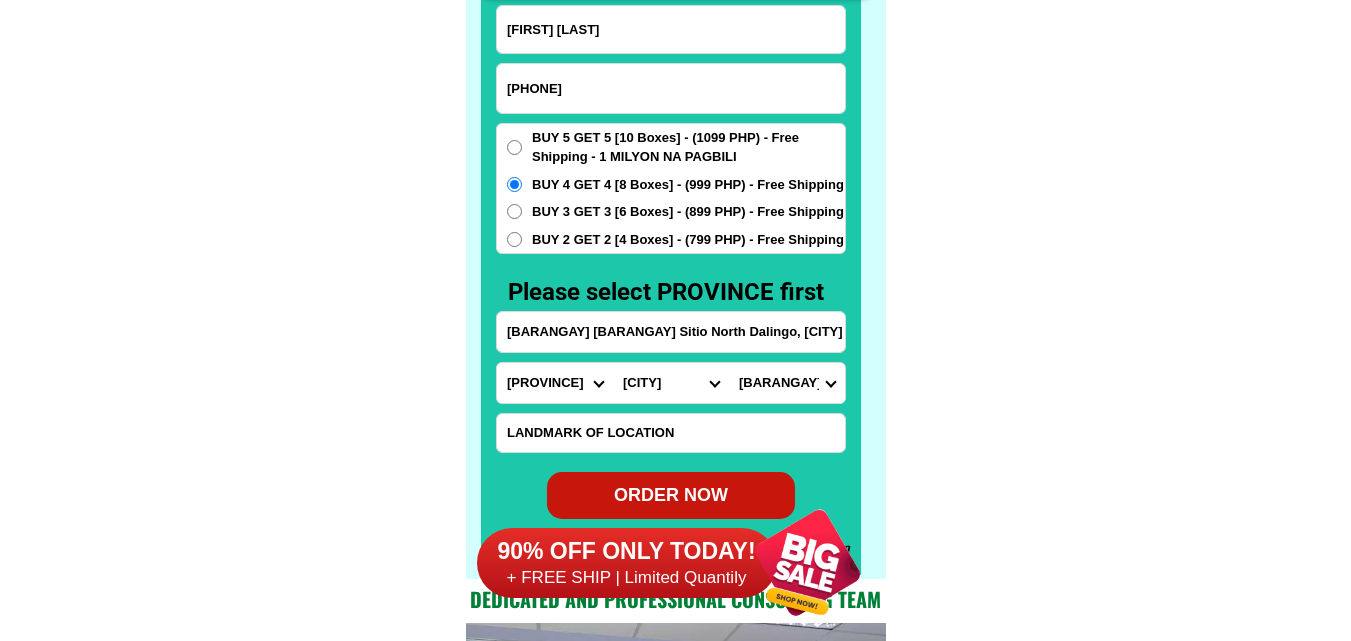 scroll, scrollTop: 15746, scrollLeft: 0, axis: vertical 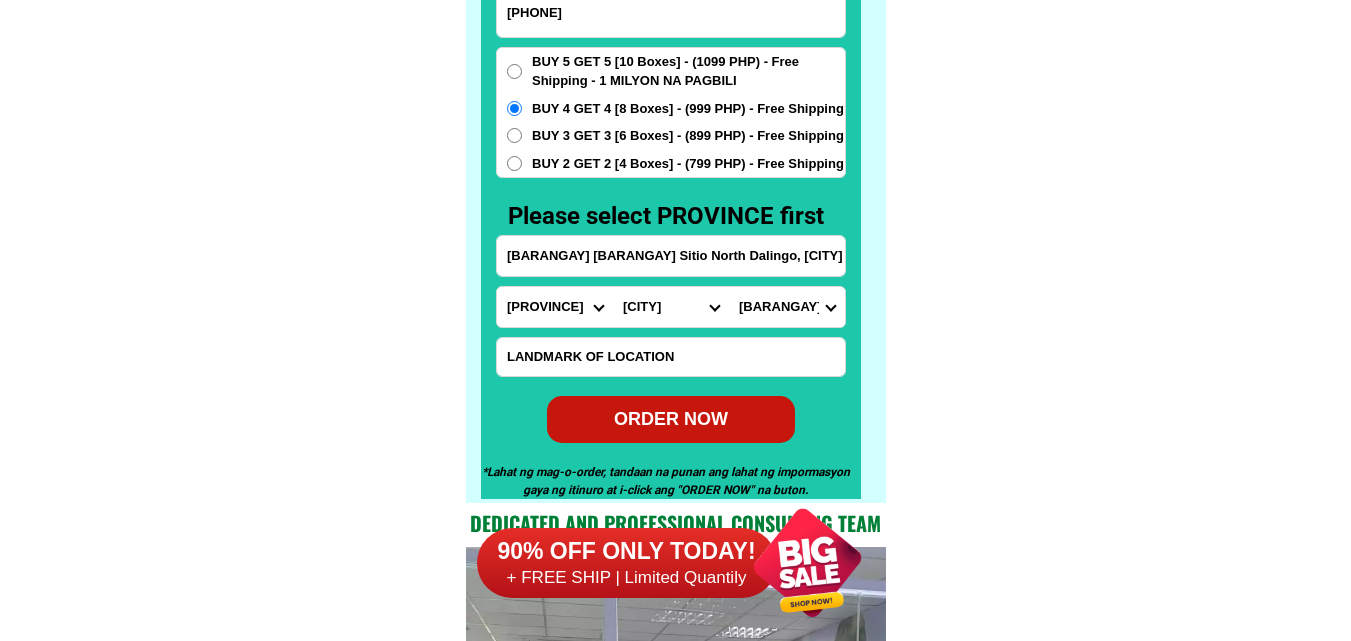 click on "ORDER NOW" at bounding box center [671, 419] 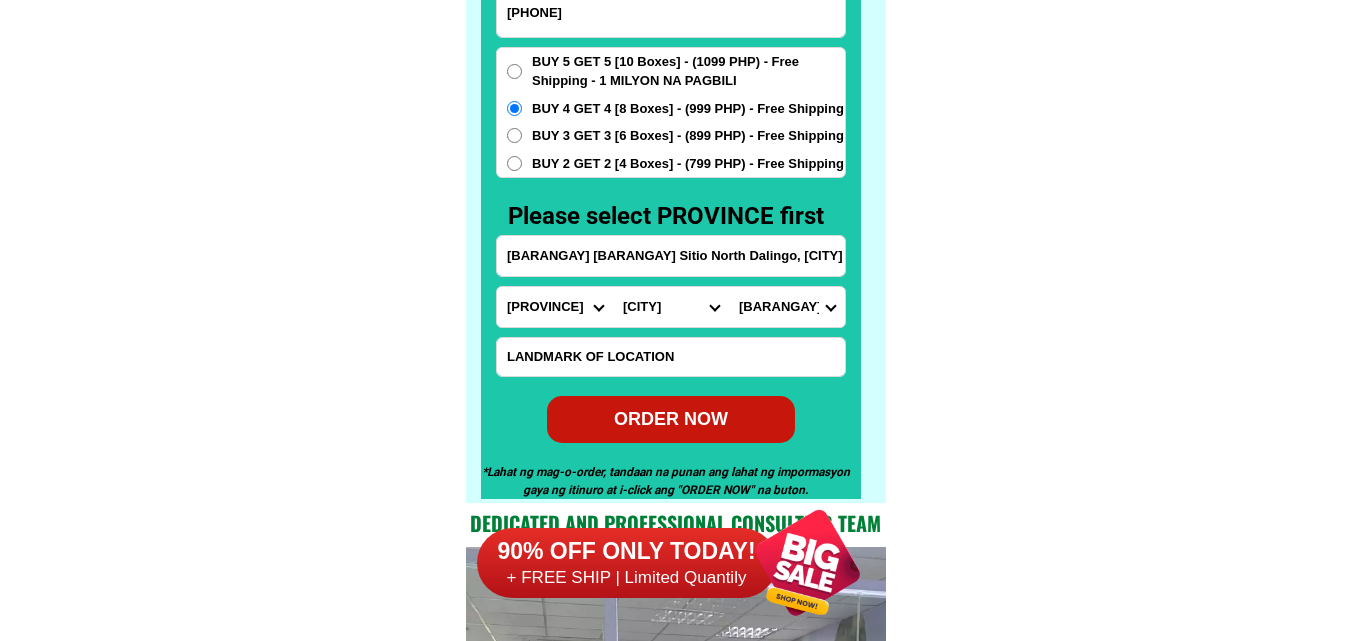 radio on "true" 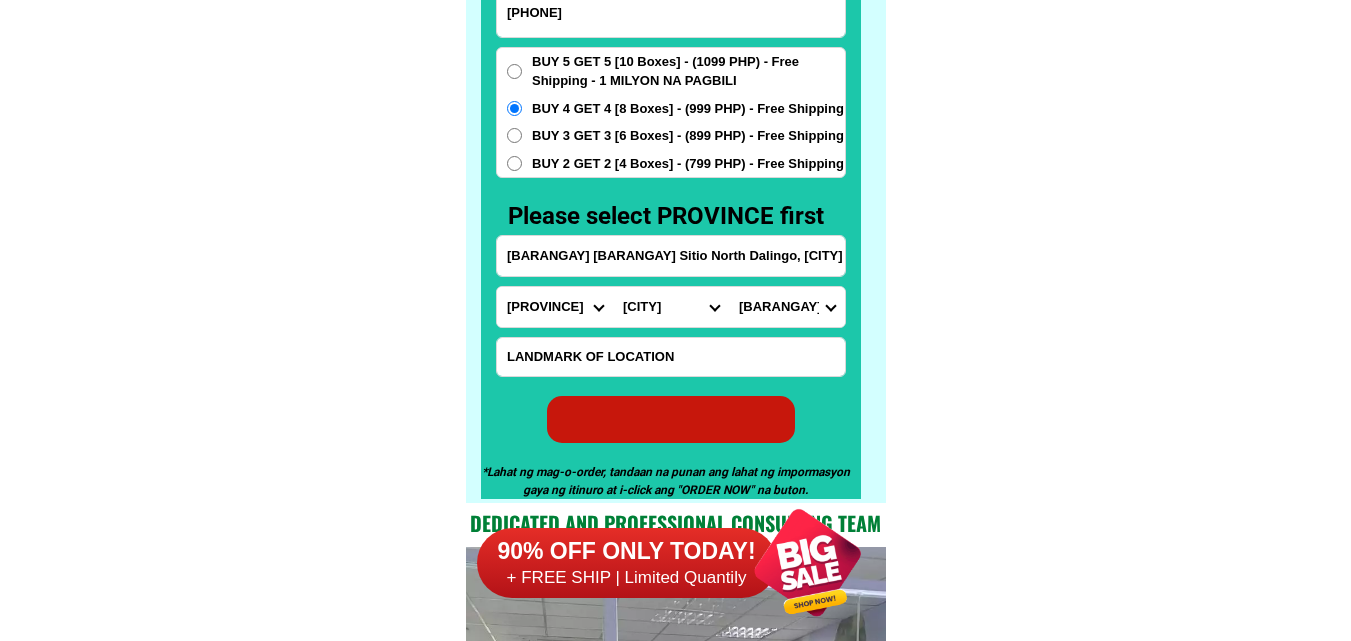 radio on "true" 